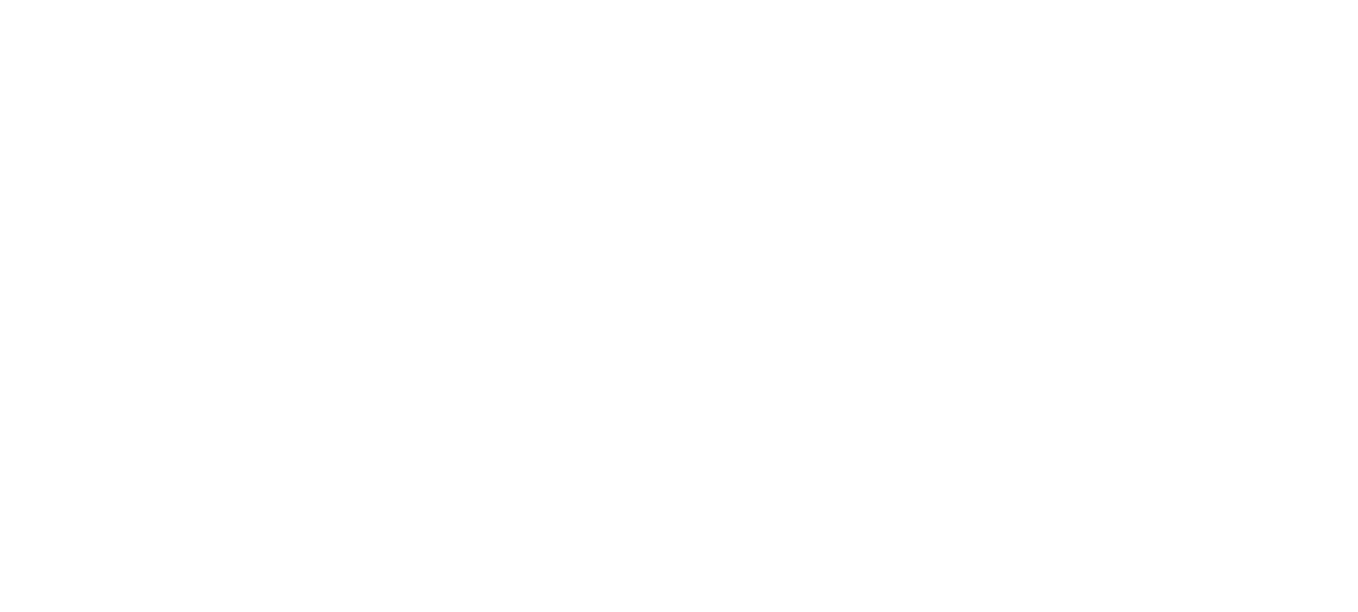 scroll, scrollTop: 0, scrollLeft: 0, axis: both 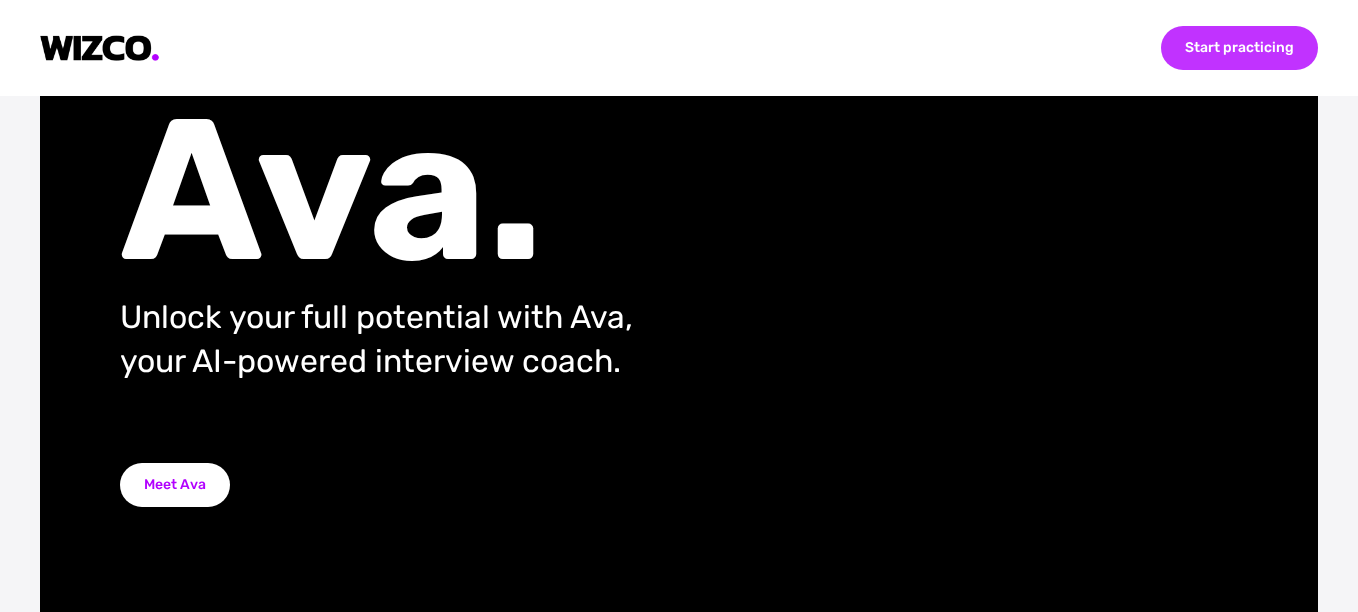 click on "Start practicing" at bounding box center (1239, 48) 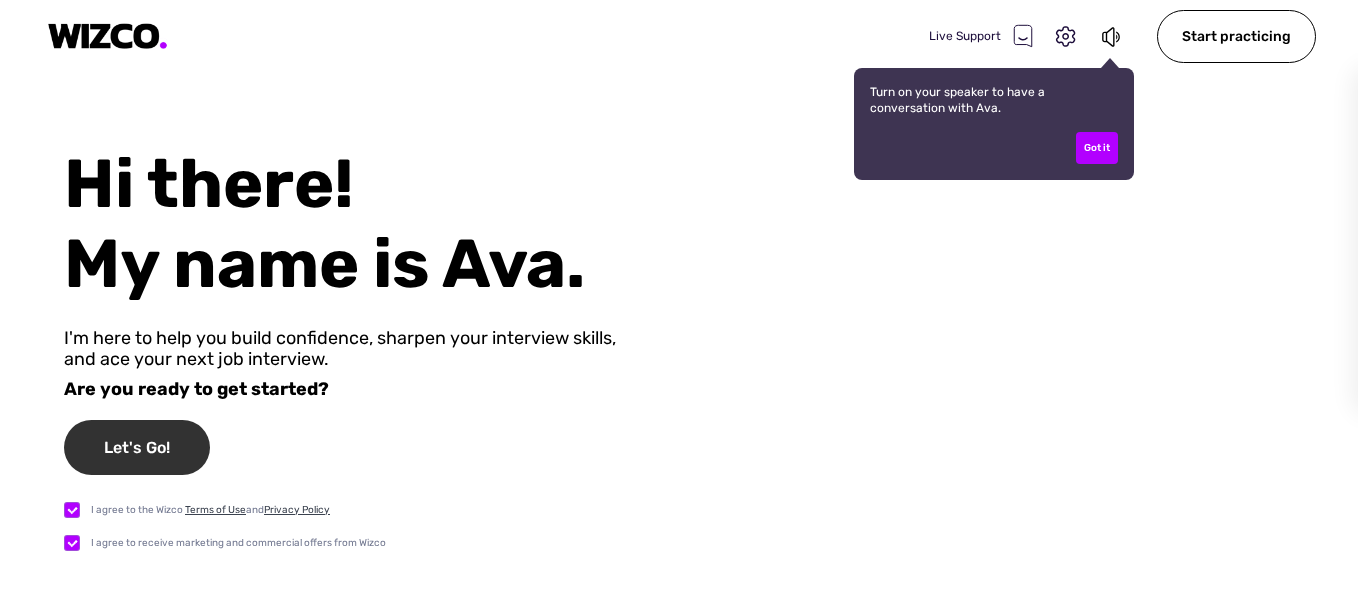 click on "Let's Go!" at bounding box center [137, 447] 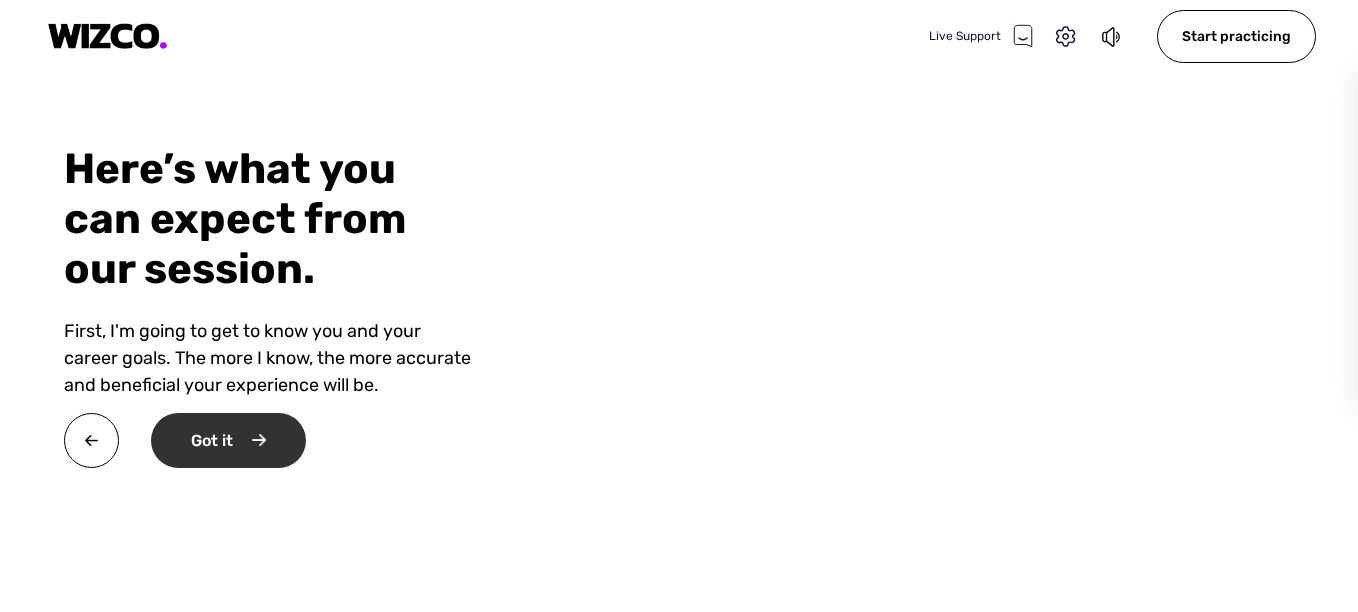 click on "Got it" at bounding box center (228, 440) 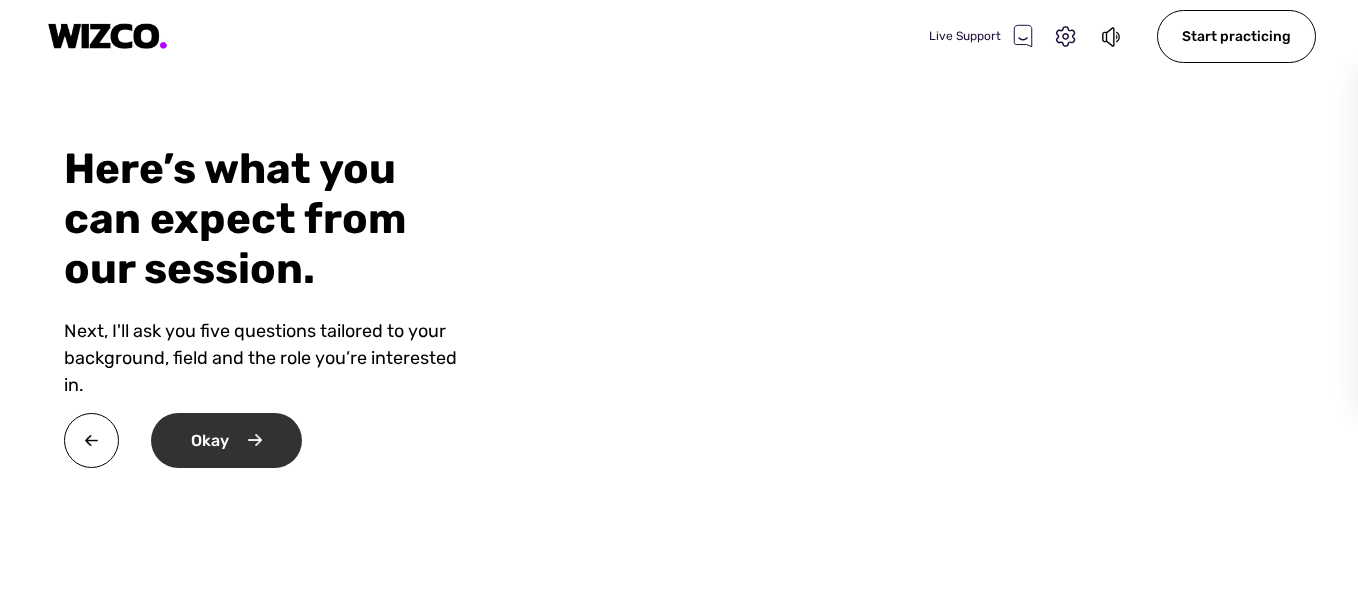 click on "Okay" at bounding box center (226, 440) 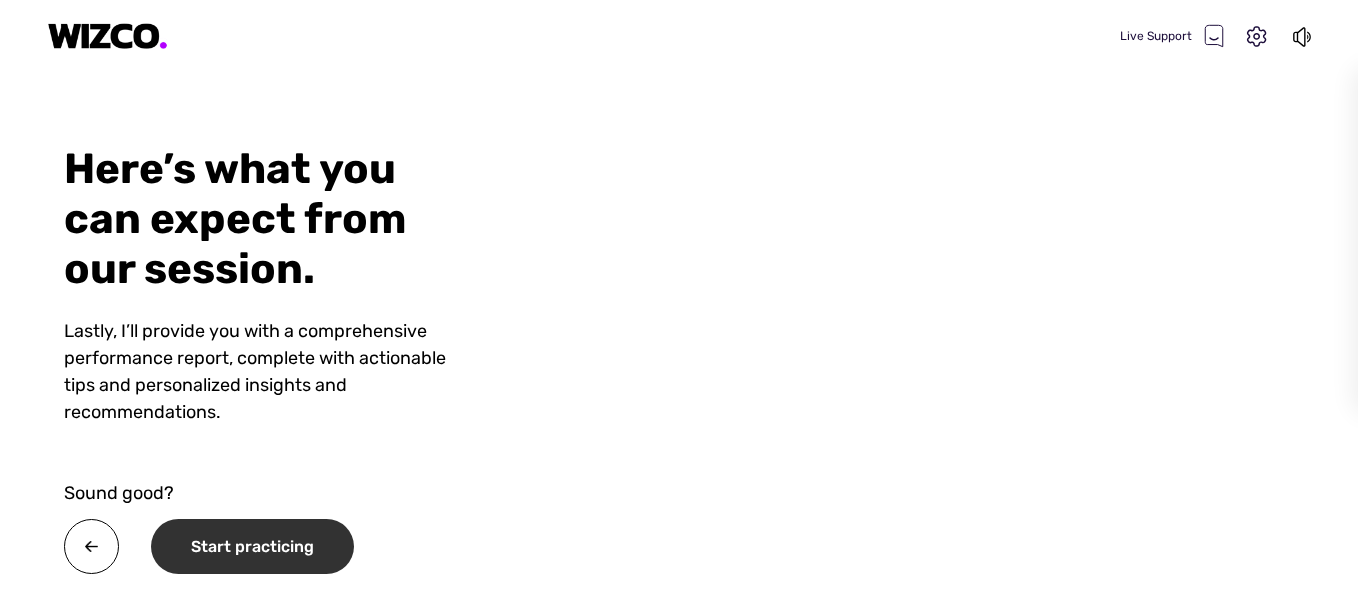 click on "Start practicing" at bounding box center (252, 546) 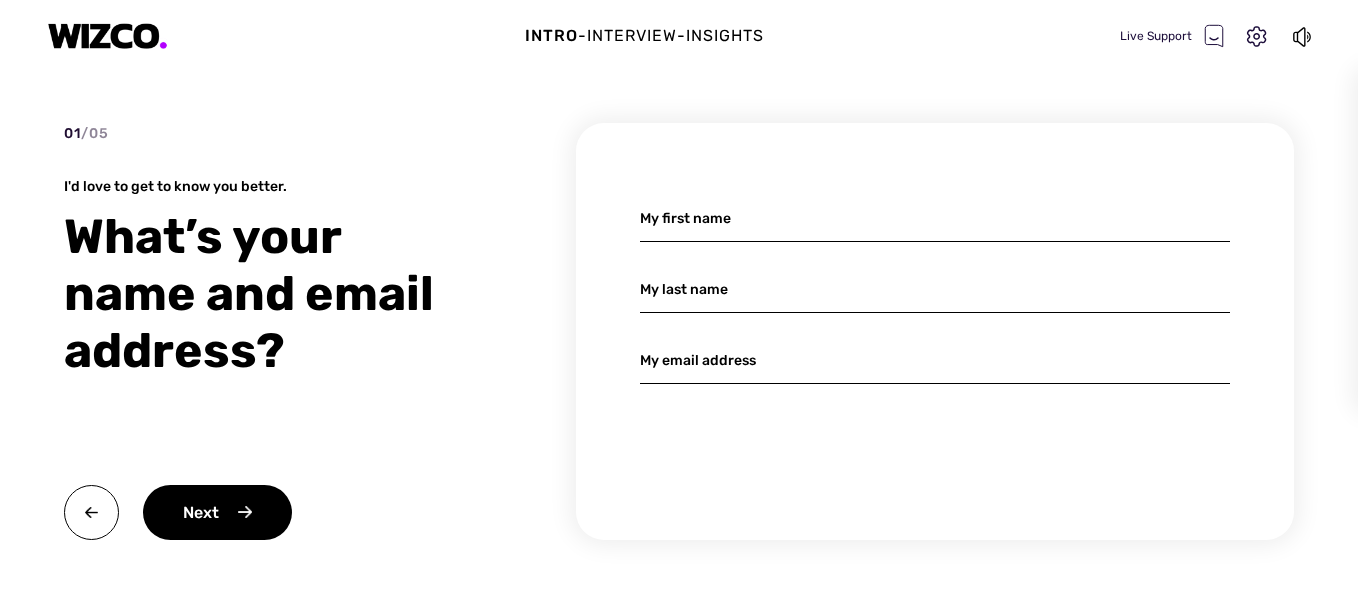 click at bounding box center (935, 218) 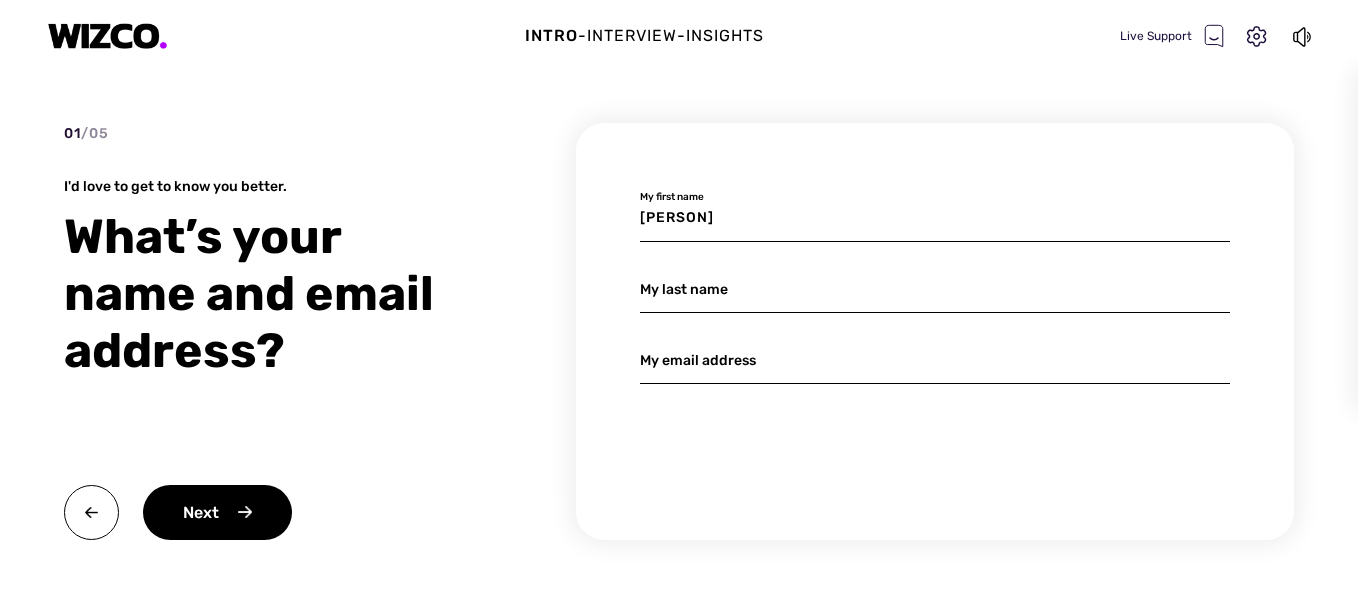 type on "Erin" 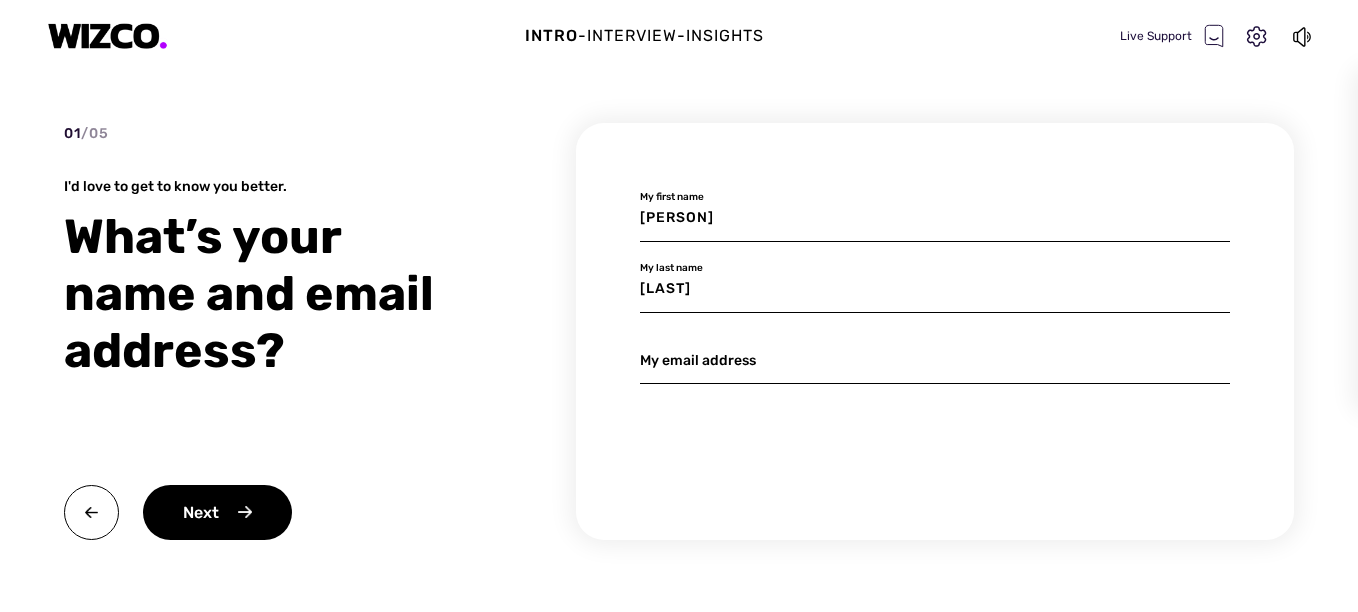 type on "Oconnor" 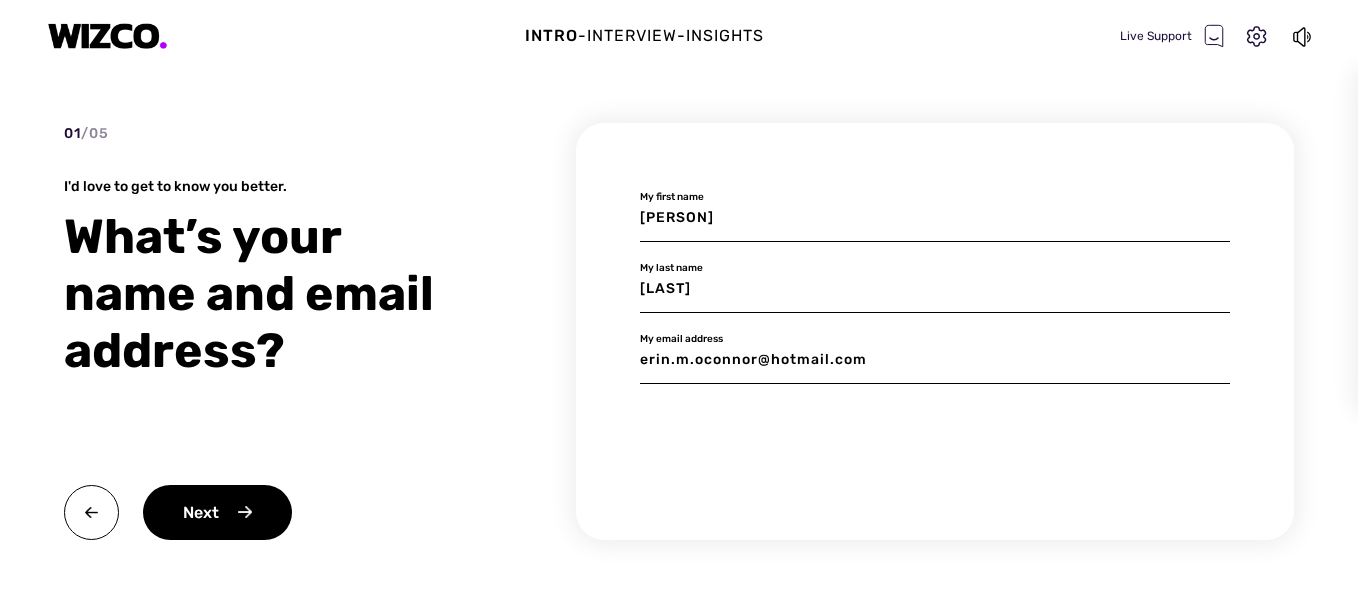 type on "erin.m.oconnor@hotmail.com" 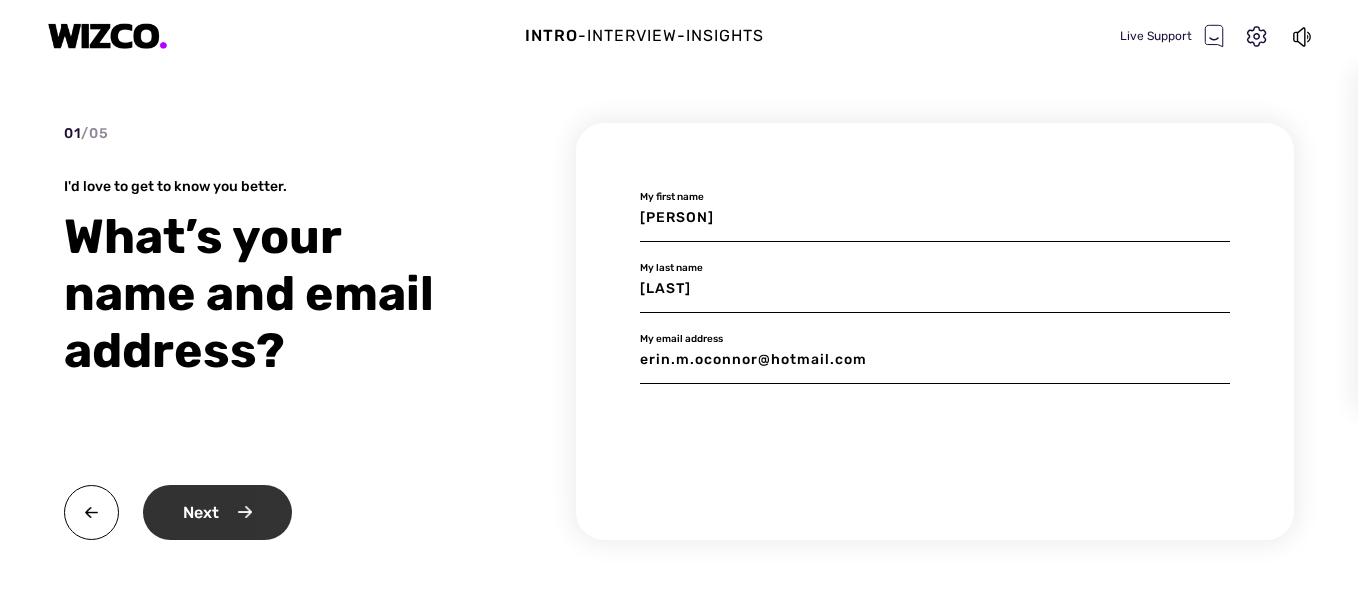 click on "Next" at bounding box center [217, 512] 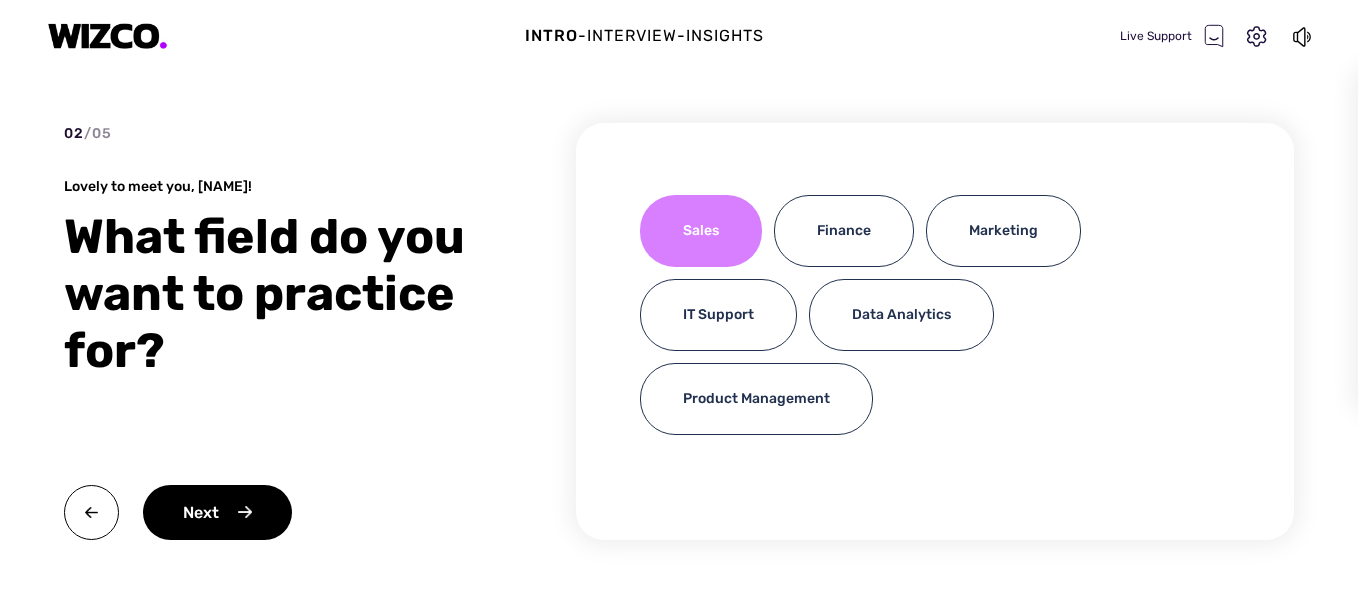 click on "Sales" at bounding box center (701, 231) 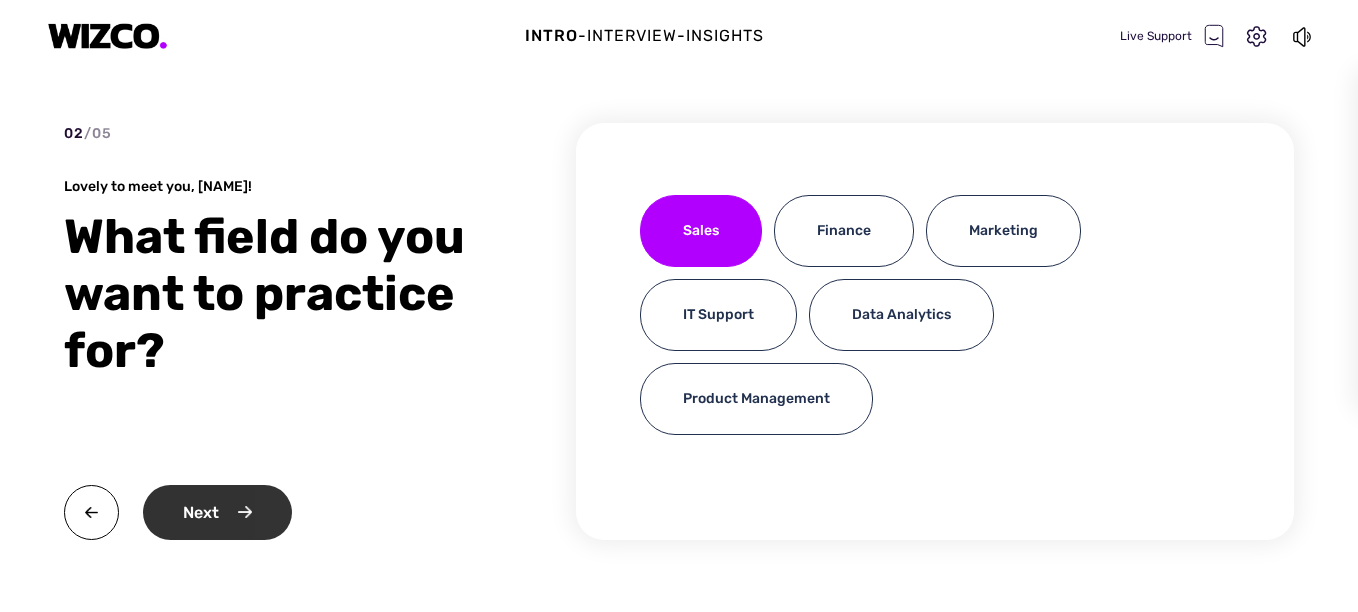 click on "Next" at bounding box center (217, 512) 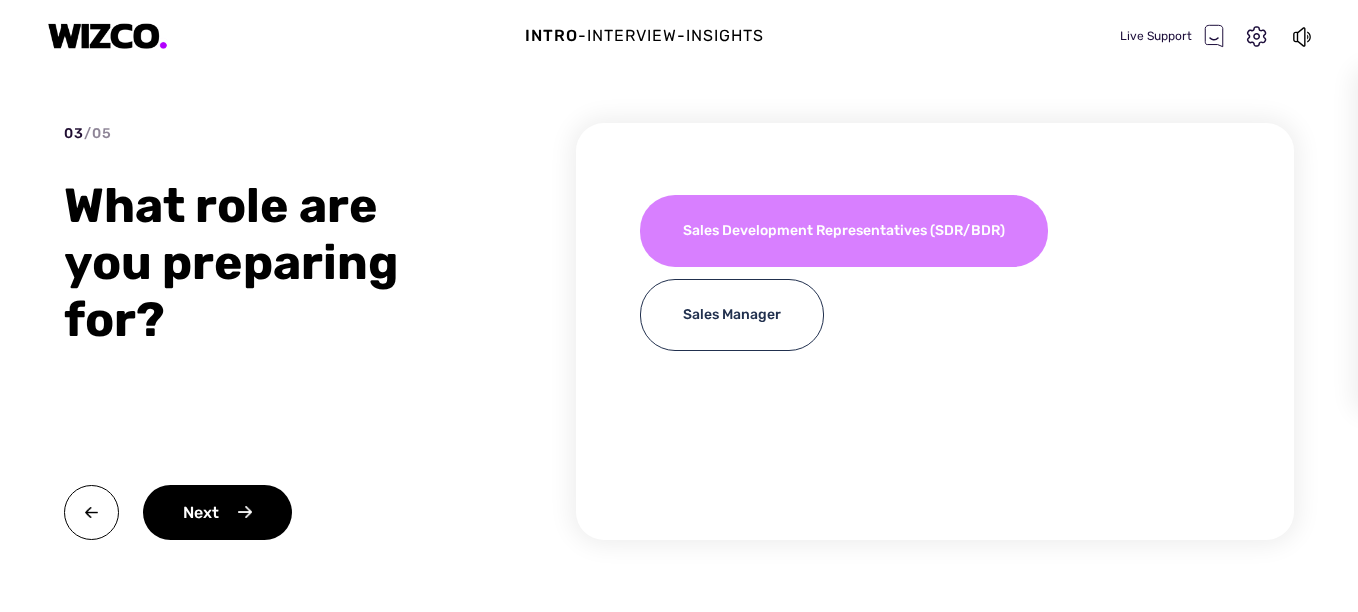 click on "Sales Development Representatives (SDR/BDR)" at bounding box center (844, 231) 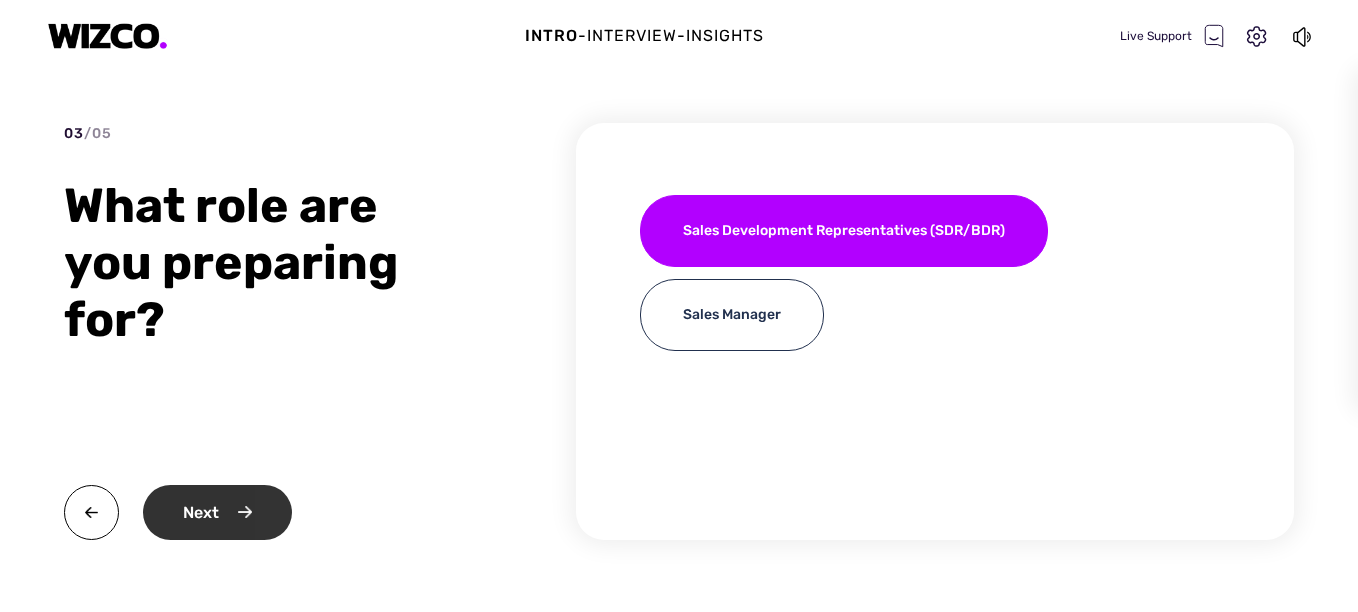 click on "Next" at bounding box center (217, 512) 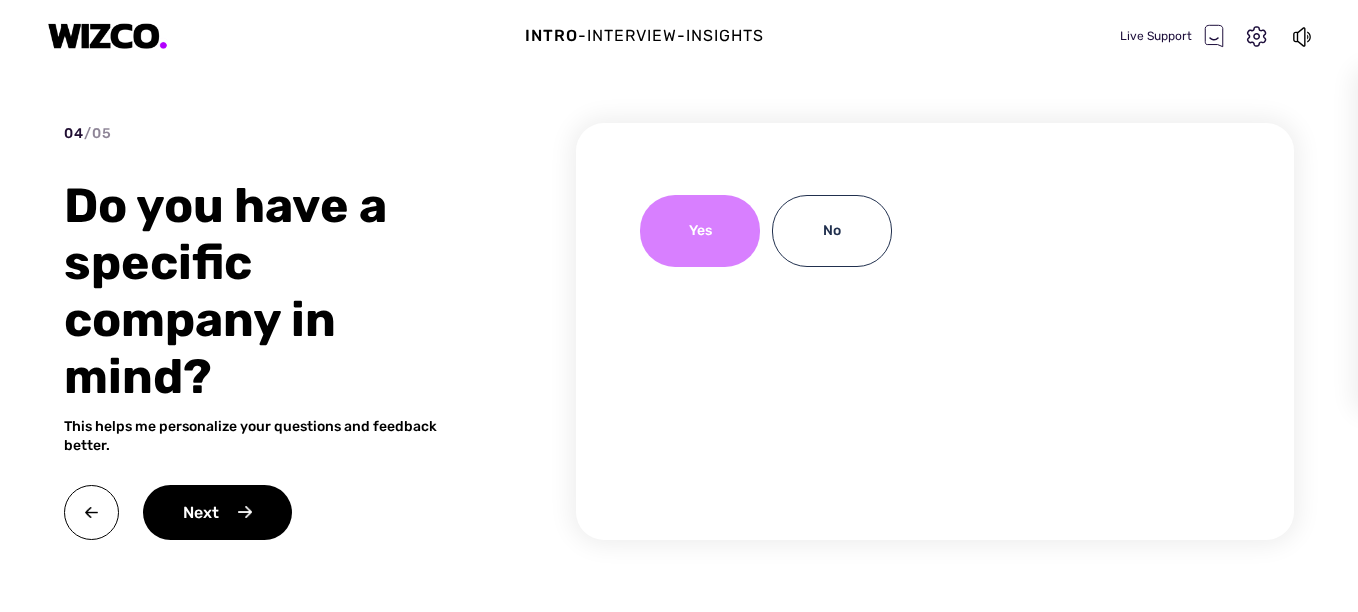 click on "Yes" at bounding box center (700, 231) 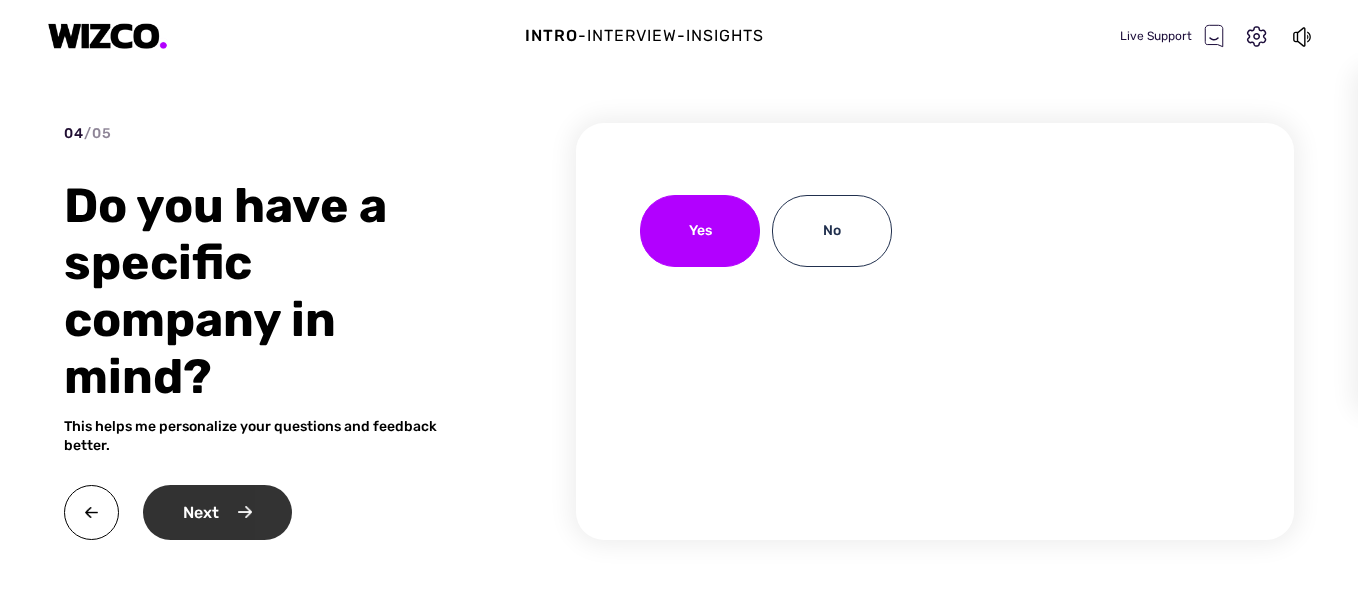 click on "Next" at bounding box center [217, 512] 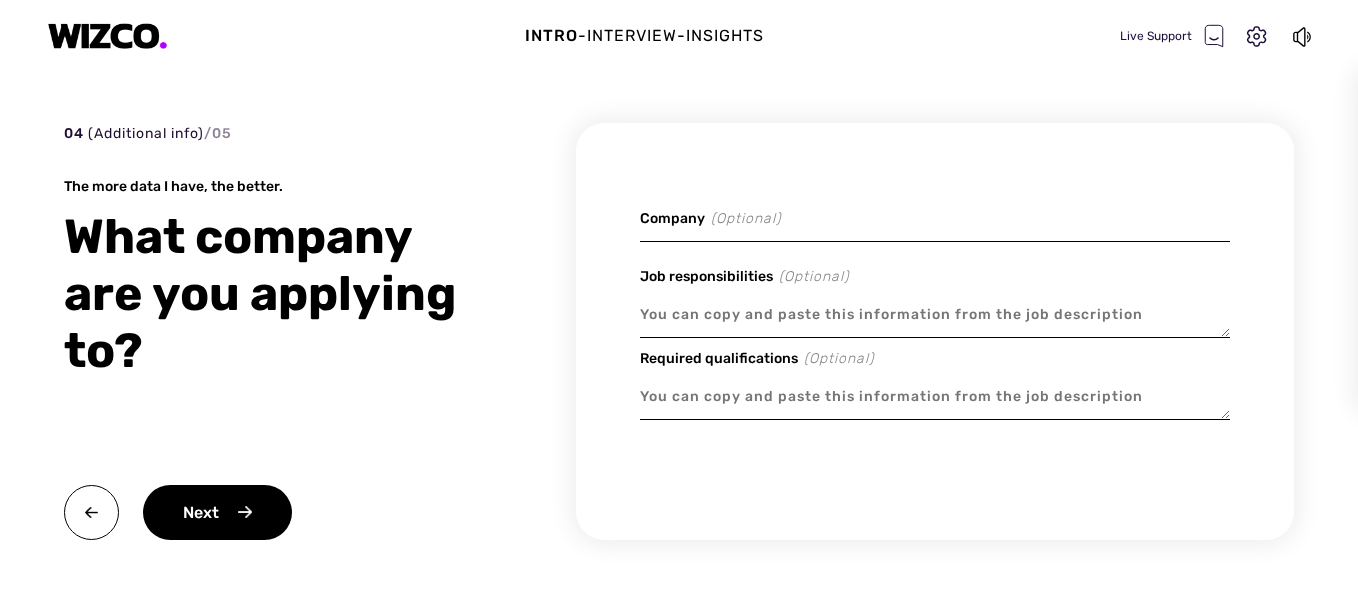 click at bounding box center (935, 218) 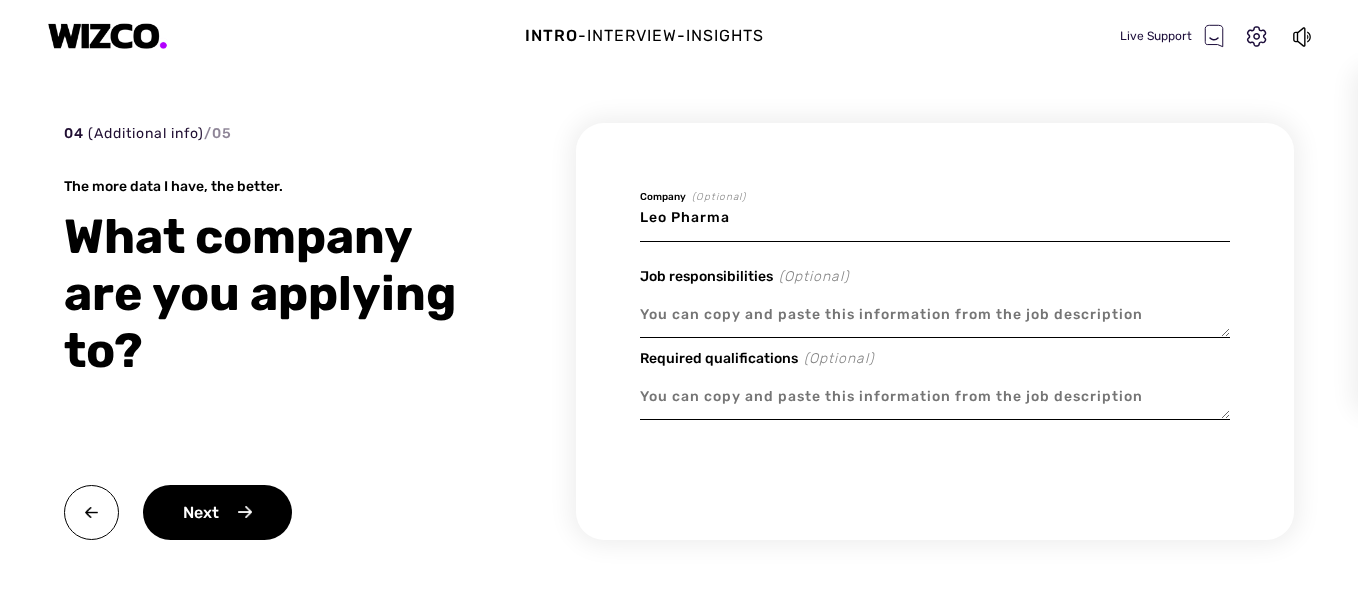 type on "Leo Pharma" 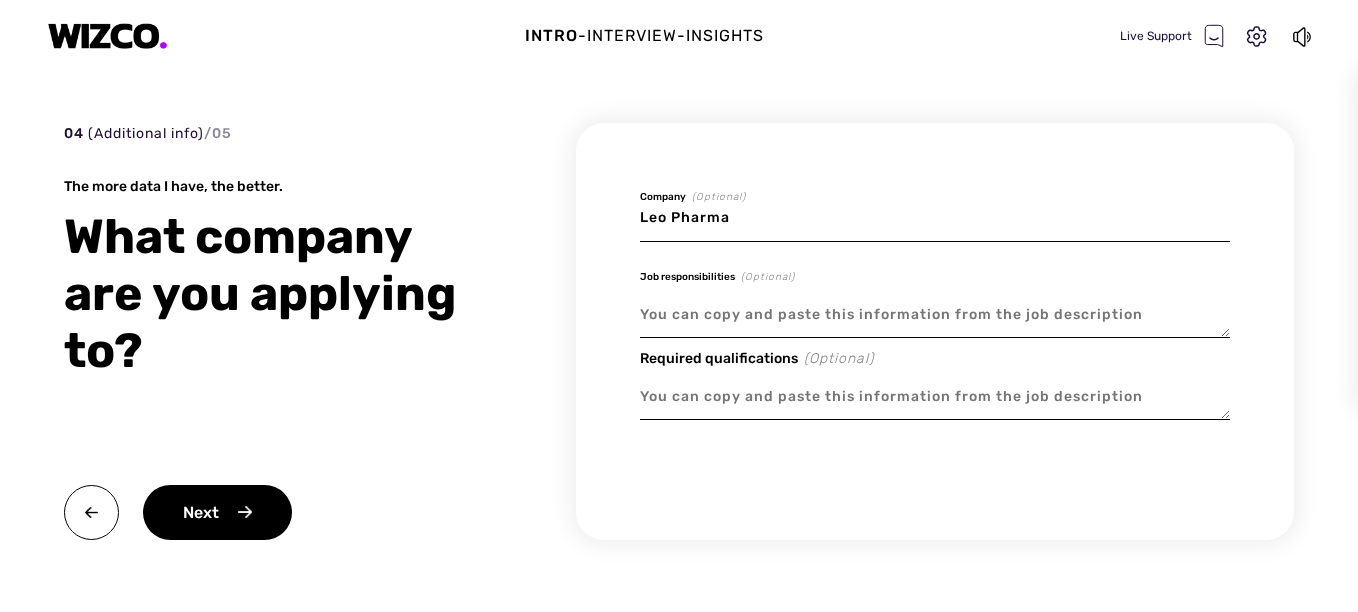 click at bounding box center [935, 315] 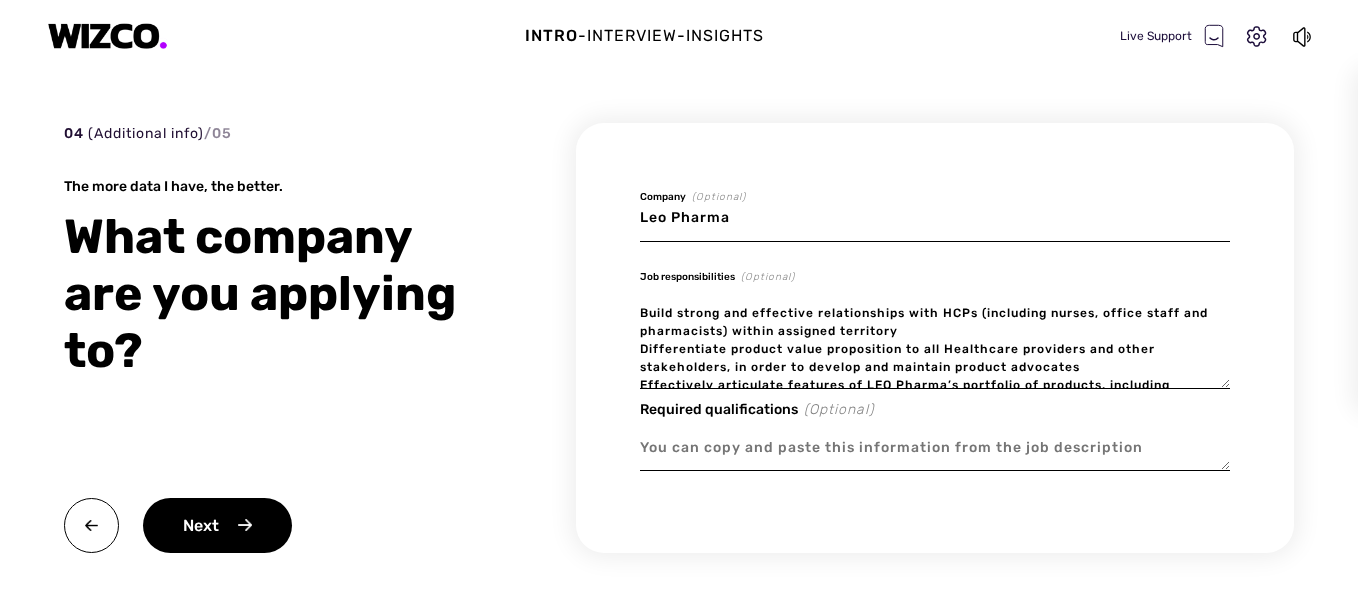 scroll, scrollTop: 166, scrollLeft: 0, axis: vertical 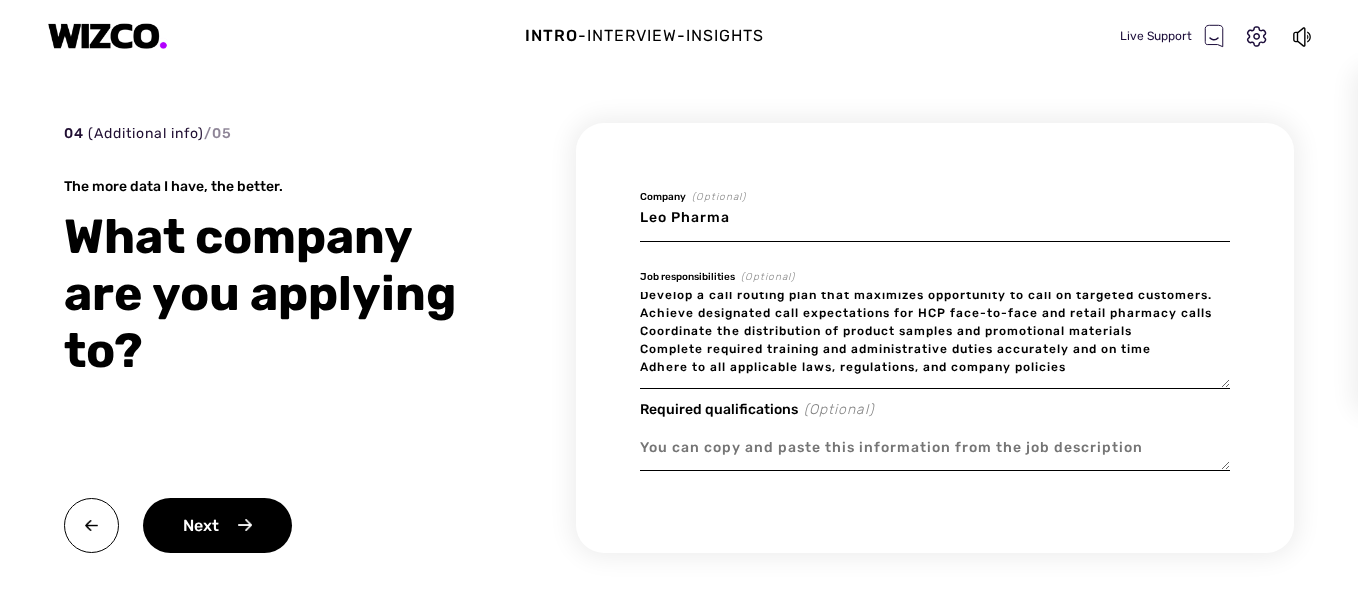 type on "Build strong and effective relationships with HCPs (including nurses, office staff and pharmacists) within assigned territory
Differentiate product value proposition to all Healthcare providers and other stakeholders, in order to develop and maintain product advocates
Effectively articulate features of LEO Pharma’s portfolio of products, including approved uses, benefits, safety, and efficacy, with an emphasis on which products are best suited for particular patient profiles or circumstances
Continuously gather market intelligence and adapt sales strategies accordingly
Develop a call routing plan that maximizes opportunity to call on targeted customers. Achieve designated call expectations for HCP face-to-face and retail pharmacy calls
Coordinate the distribution of product samples and promotional materials
Complete required training and administrative duties accurately and on time
Adhere to all applicable laws, regulations, and company policies" 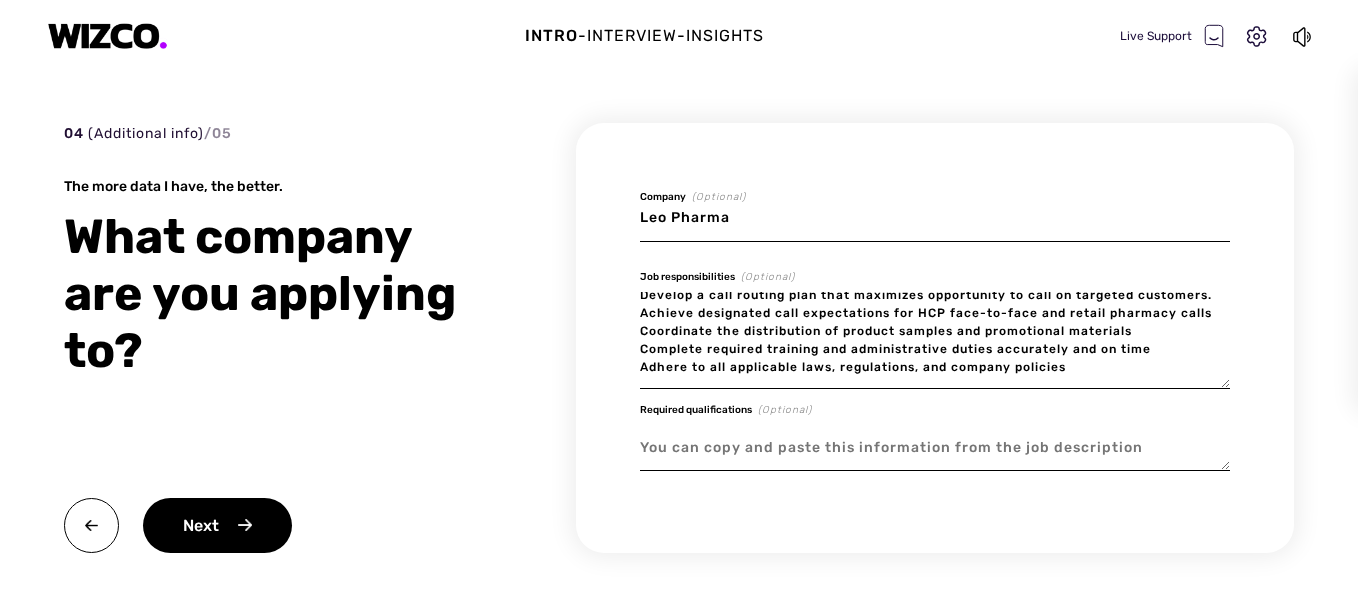 click at bounding box center (935, 340) 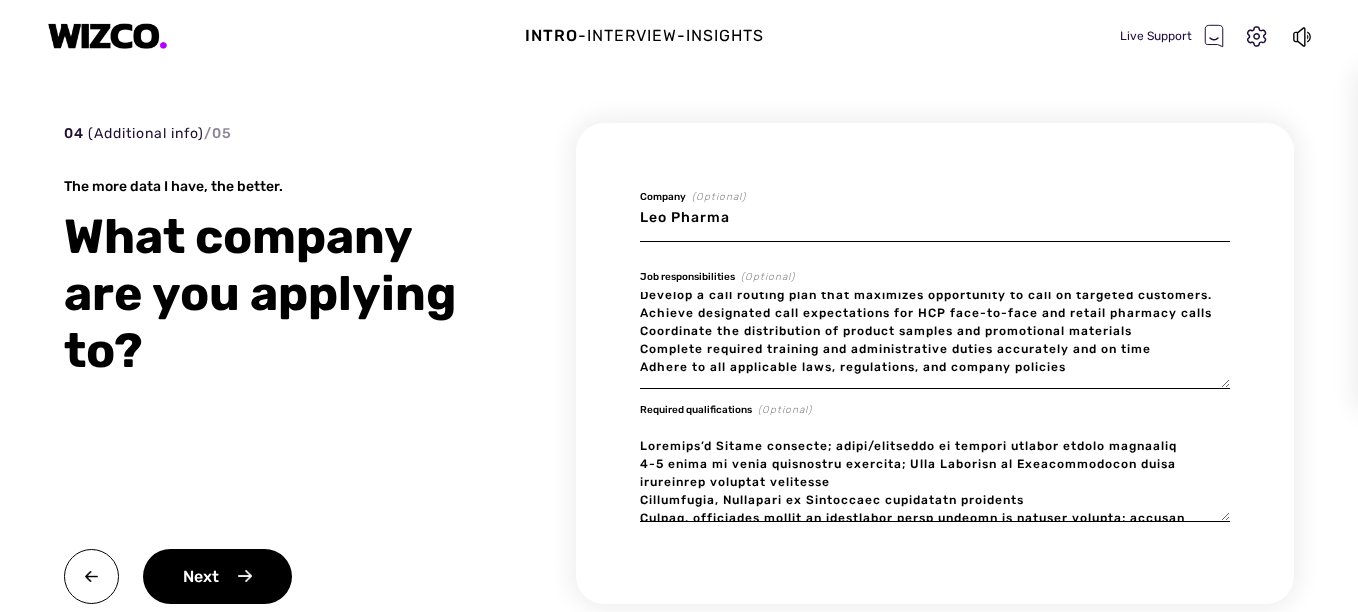 scroll, scrollTop: 238, scrollLeft: 0, axis: vertical 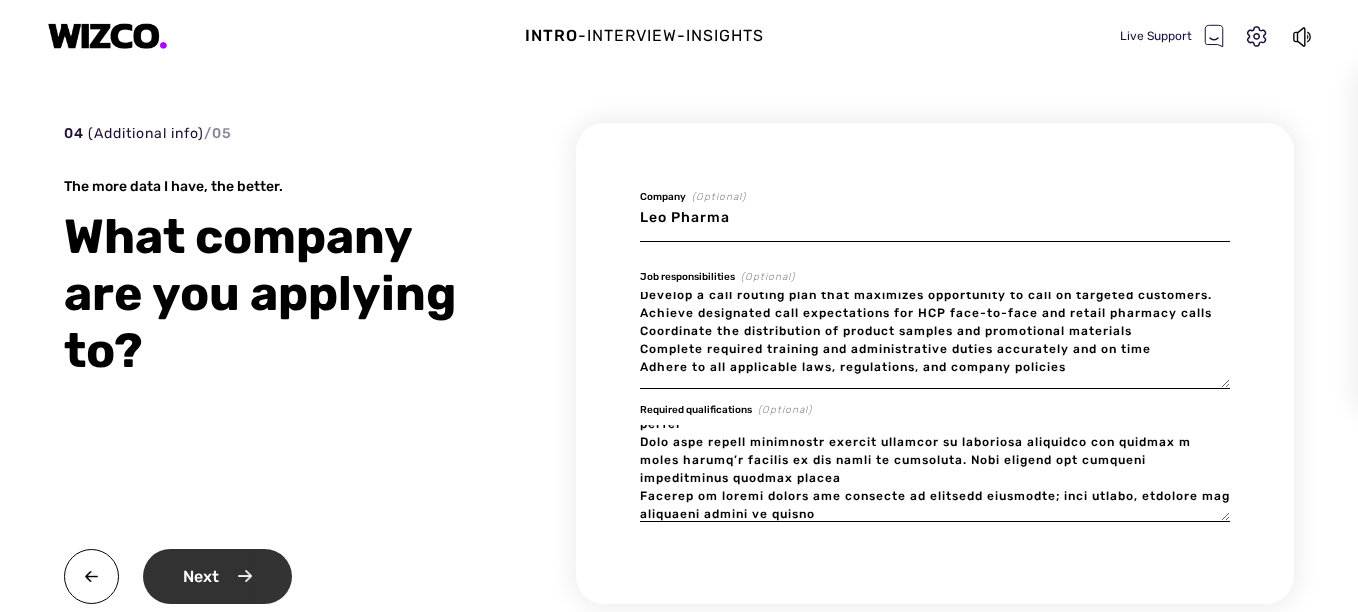 click on "Next" at bounding box center [217, 576] 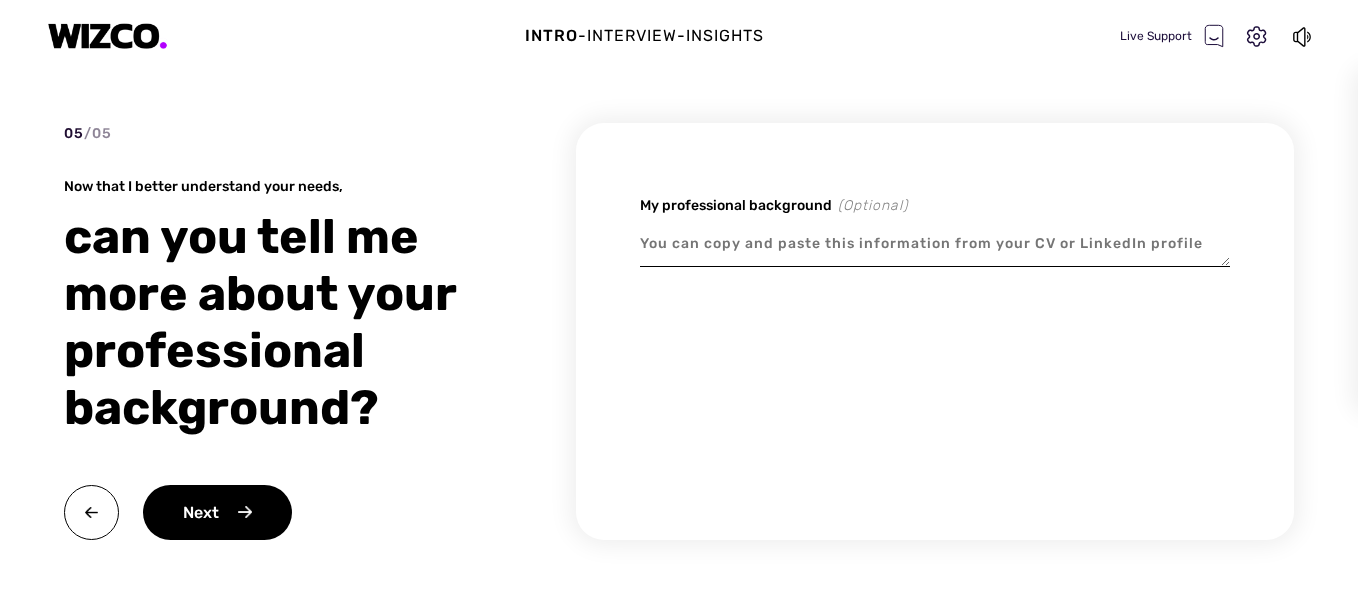 click at bounding box center [935, 244] 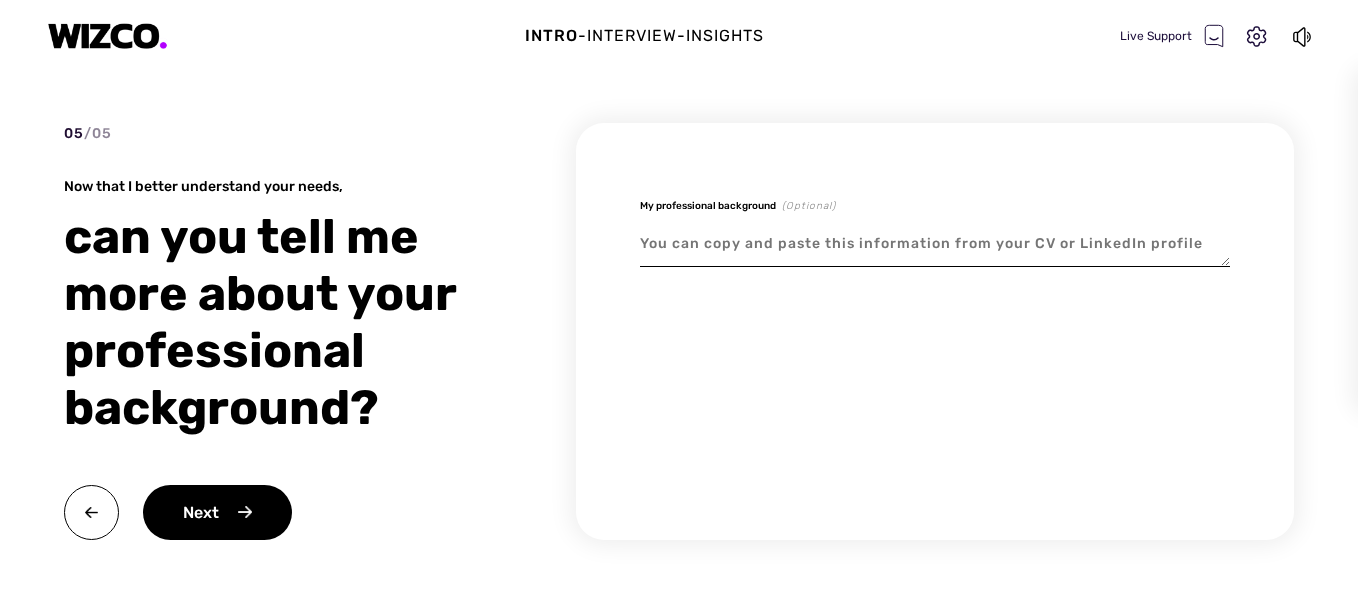 paste on "Erin Greene O’Connor
2220 Daniel Island Drive
Charleston, SC 29492
843.714.9190
Erin.m.oconnor@hotmail.com
EXECUTIVE PROFILE
Skilled pharmaceutical sales professional with a proven track record of launching new medications in new markets, growing revenues, exceeding company goals, and improving customer satisfaction. Success experience in the following therapeutic areas: Allergy and Immunology, Dermatology, Psychiatry, Pain Management, Neurology, Obstetrics and Gynecology, Cardiology, Otorhinolaryngology, Orthopedics, Pulmonary and Critical Care, Pediatrics, Primary Care, Rheumatology, and Internal Medicine.
EXPERIENCE
ALMIRALL
South Carolina
Dermatology Sales Specialist & Field Sales Trainer			 October 2018-November 2023
•	Promoted Almirall’s portfolio of Dermatology medications: Seysara, Klisyri (previously Cordran Tape, Tazorac, and Aczone 7.5%).
•	2020 PRESIDENT’S CLUB AWARD WINNER.
•	2021 REGIONAL IMPACT AWARD WINNER.
•	2022 PRESIDENT’S CLUB AWARD WINNER AND REPRESENTATIVE OF THE YEAR, RANKED # 1...." 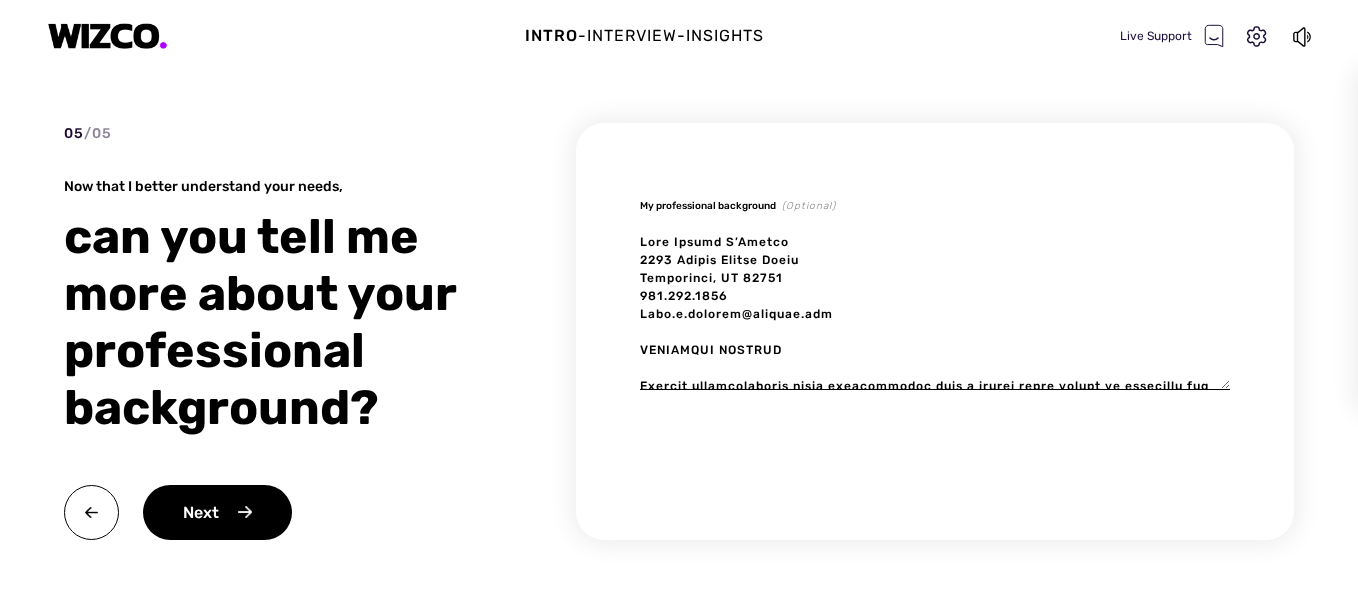 scroll, scrollTop: 1732, scrollLeft: 0, axis: vertical 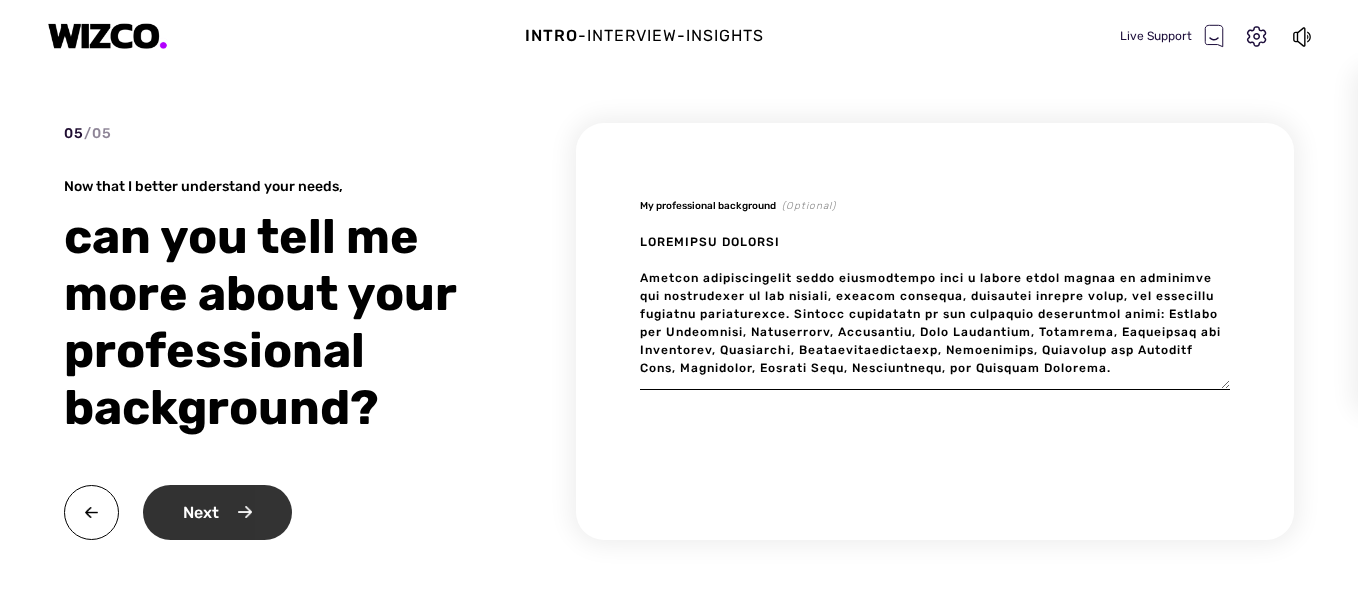 type on "EXECUTIVE PROFILE
Skilled pharmaceutical sales professional with a proven track record of launching new medications in new markets, growing revenues, exceeding company goals, and improving customer satisfaction. Success experience in the following therapeutic areas: Allergy and Immunology, Dermatology, Psychiatry, Pain Management, Neurology, Obstetrics and Gynecology, Cardiology, Otorhinolaryngology, Orthopedics, Pulmonary and Critical Care, Pediatrics, Primary Care, Rheumatology, and Internal Medicine.
EXPERIENCE
ALMIRALL
South Carolina
Dermatology Sales Specialist & Field Sales Trainer			 October 2018-November 2023
•	Promoted Almirall’s portfolio of Dermatology medications: Seysara, Klisyri (previously Cordran Tape, Tazorac, and Aczone 7.5%).
•	2020 PRESIDENT’S CLUB AWARD WINNER.
•	2021 REGIONAL IMPACT AWARD WINNER.
•	2022 PRESIDENT’S CLUB AWARD WINNER AND REPRESENTATIVE OF THE YEAR, RANKED # 1.
STALLERGENES GREER		              			      August 2015-October 2016
Charleston, SC
Respiratory Account Man..." 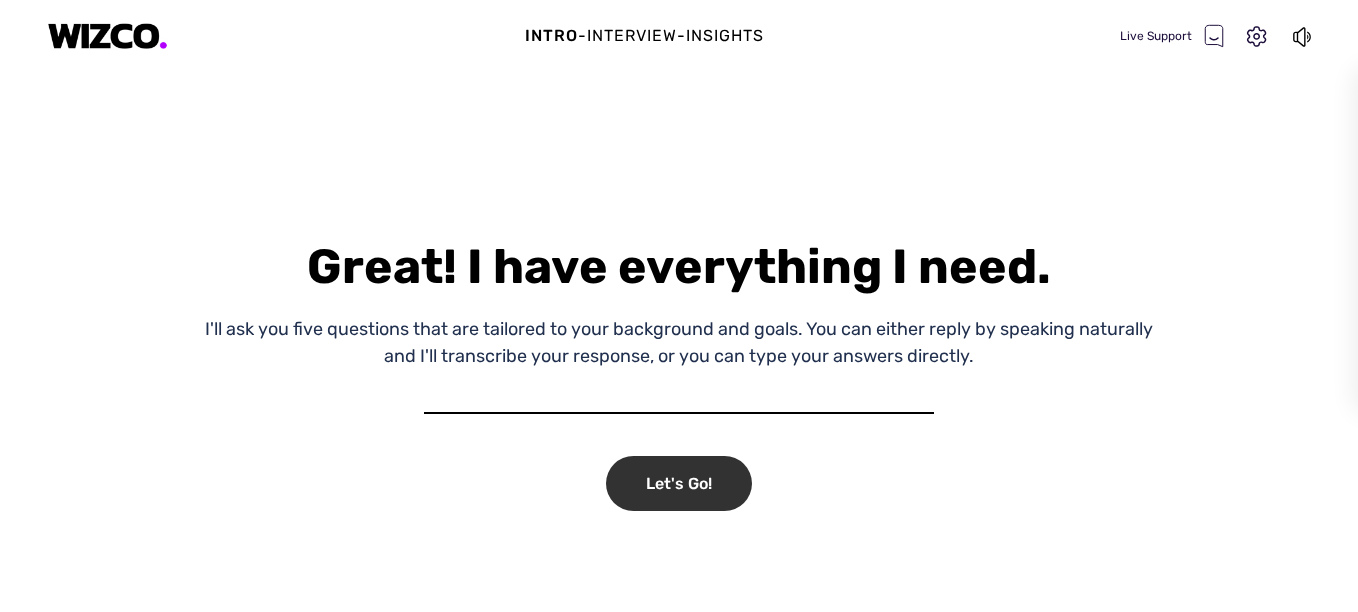 click on "Let's Go!" at bounding box center (679, 483) 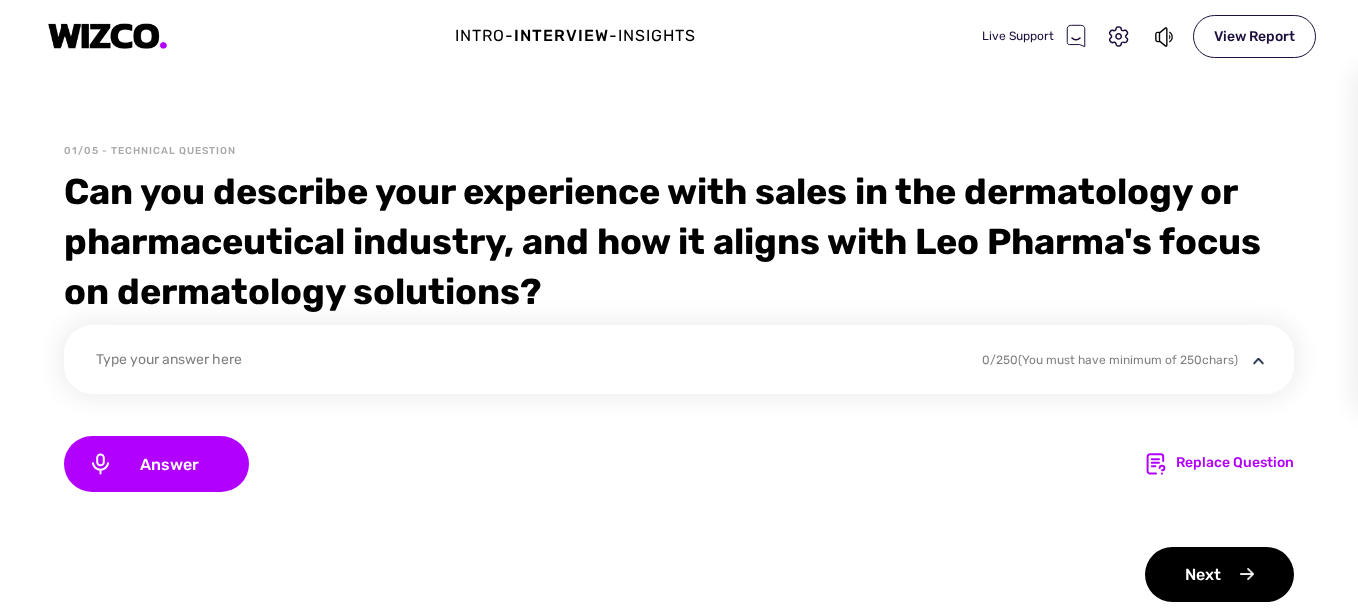 click on "Type your answer here" at bounding box center [526, 362] 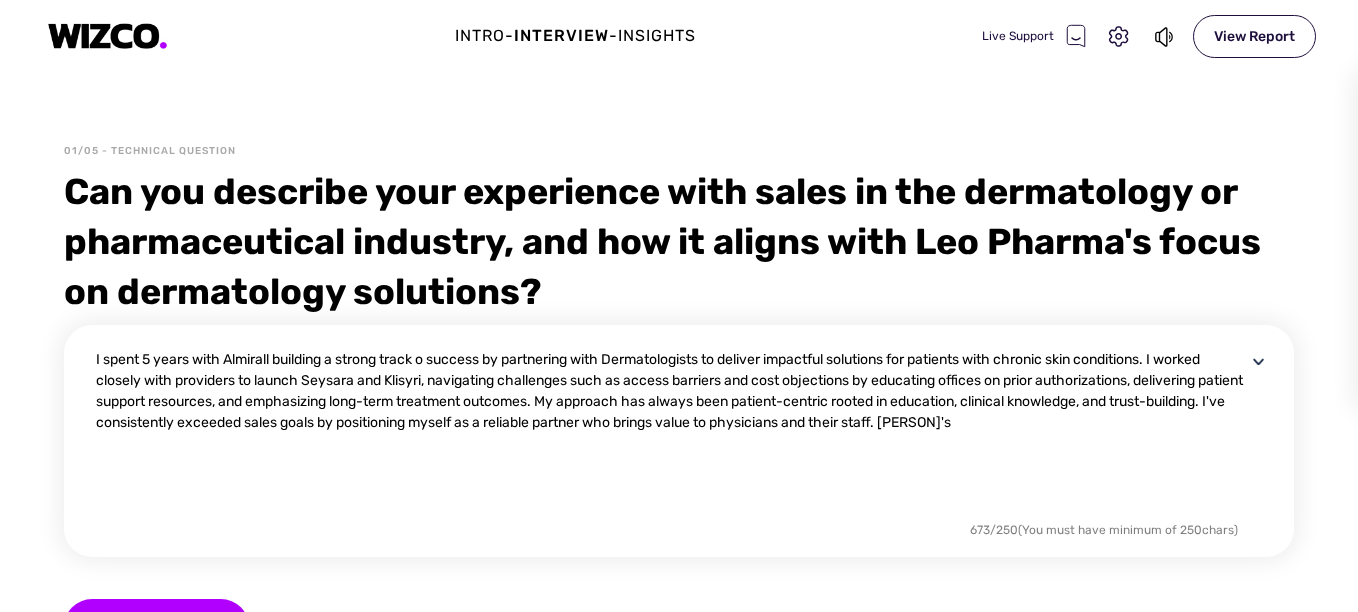 click on "I spent 5 years with Almirall building a strong track o success by partnering with Dermatologists to deliver impactful solutions for patients with chronic skin conditions. I worked closely with providers to launch Seysara and Klisyri, navigating challenges such as access barriers and cost objections by educating offices on prior authorizations, delivering patient support resources, and emphasizing long-term treatment outcomes. My approach has always been patient-centric rooted in education, clinical knowledge, and trust-building. I've consistently exceeded sales goals by positioning myself as a reliable partner who brings value to physicians and their staff. Leo's" at bounding box center [671, 433] 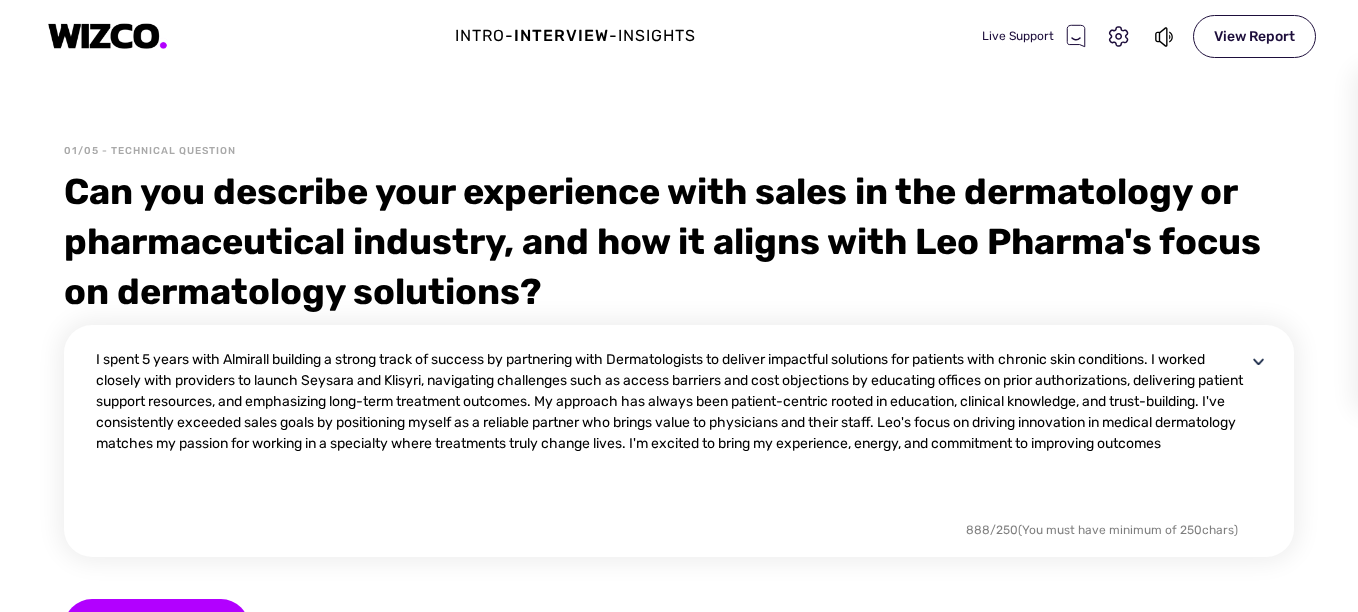 click on "I spent 5 years with Almirall building a strong track of success by partnering with Dermatologists to deliver impactful solutions for patients with chronic skin conditions. I worked closely with providers to launch Seysara and Klisyri, navigating challenges such as access barriers and cost objections by educating offices on prior authorizations, delivering patient support resources, and emphasizing long-term treatment outcomes. My approach has always been patient-centric rooted in education, clinical knowledge, and trust-building. I've consistently exceeded sales goals by positioning myself as a reliable partner who brings value to physicians and their staff. Leo's focus on driving innovation in medical dermatology matches my passion for working in a specialty where treatments truly change lives. I'm excited to bring my experience, energy, and commitment to improving outcomes" at bounding box center (671, 433) 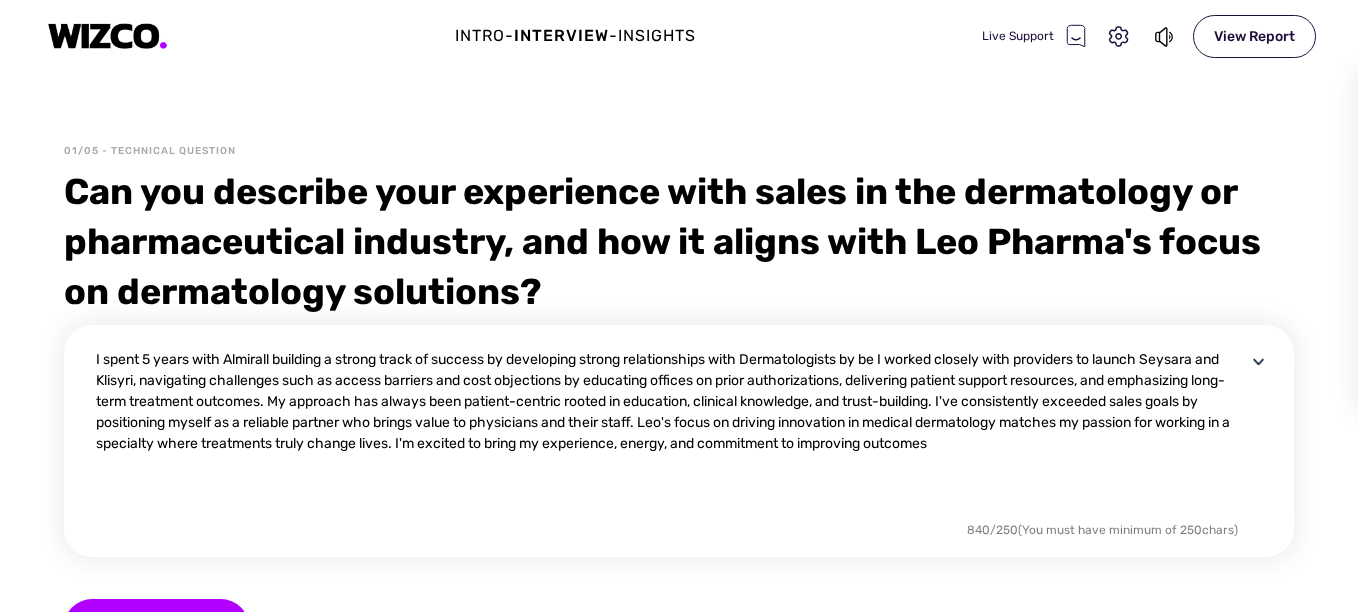 type on "I spent 5 years with Almirall building a strong track of success by developing strong relationships with Dermatologists by bei I worked closely with providers to launch Seysara and Klisyri, navigating challenges such as access barriers and cost objections by educating offices on prior authorizations, delivering patient support resources, and emphasizing long-term treatment outcomes. My approach has always been patient-centric rooted in education, clinical knowledge, and trust-building. I've consistently exceeded sales goals by positioning myself as a reliable partner who brings value to physicians and their staff. Leo's focus on driving innovation in medical dermatology matches my passion for working in a specialty where treatments truly change lives. I'm excited to bring my experience, energy, and commitment to improving outcomes" 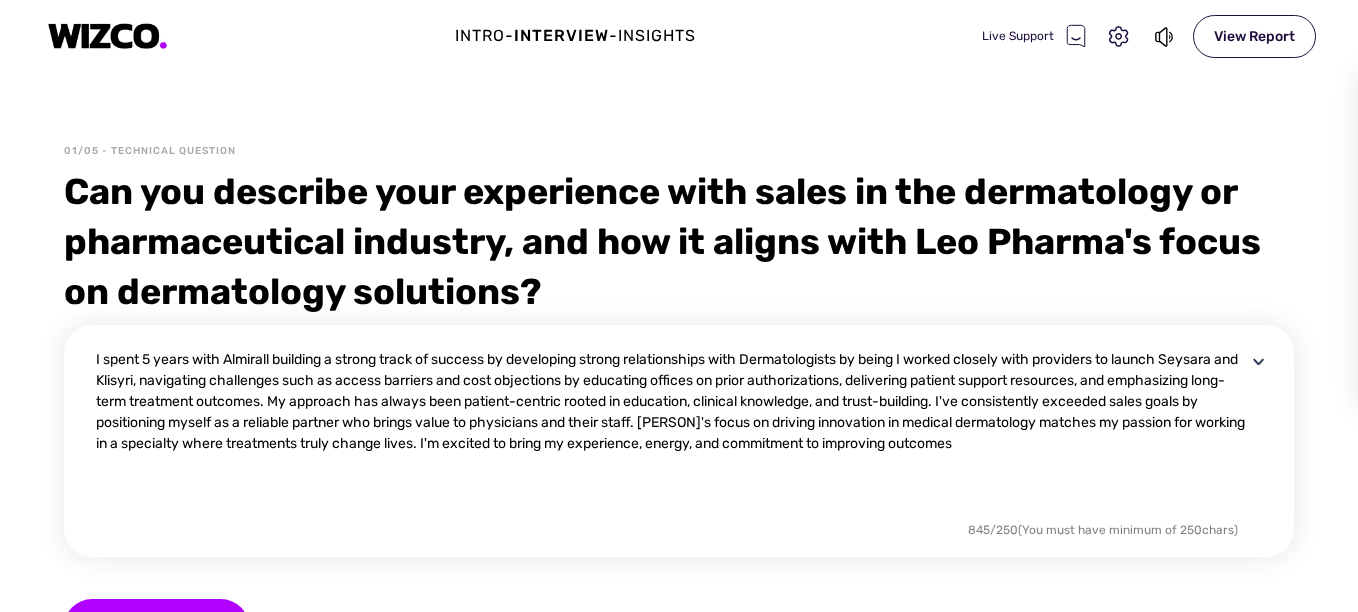 scroll, scrollTop: 0, scrollLeft: 0, axis: both 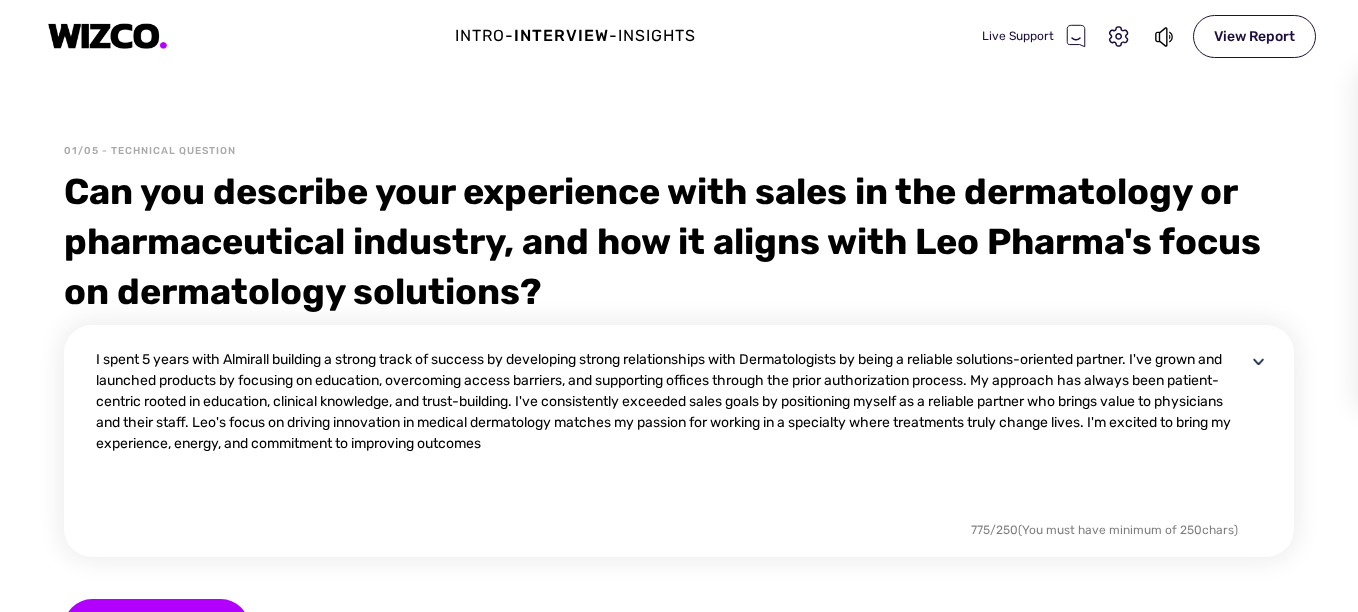click on "I spent 5 years with Almirall building a strong track of success by developing strong relationships with Dermatologists by being a reliable solutions-oriented partner. I've grown and launched products by focusing on education, overcoming access barriers, and supporting offices through the prior authorization process. My approach has always been patient-centric rooted in education, clinical knowledge, and trust-building. I've consistently exceeded sales goals by positioning myself as a reliable partner who brings value to physicians and their staff. Leo's focus on driving innovation in medical dermatology matches my passion for working in a specialty where treatments truly change lives. I'm excited to bring my experience, energy, and commitment to improving outcomes" at bounding box center (671, 433) 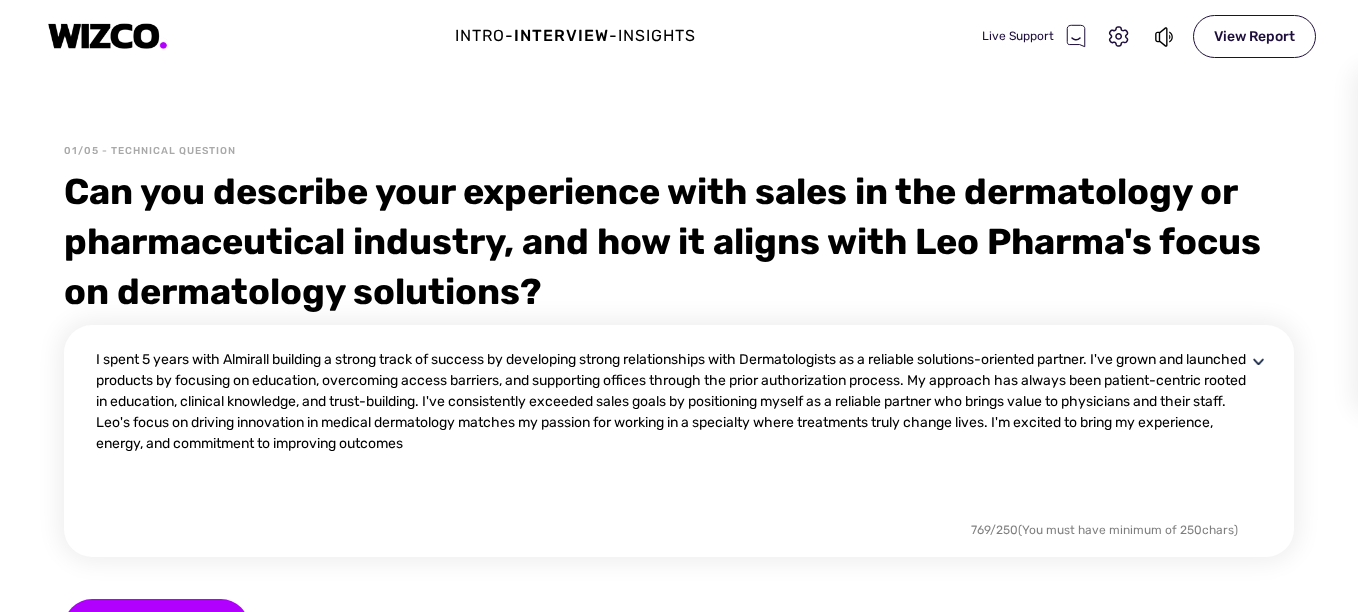 click on "I spent 5 years with Almirall building a strong track of success by developing strong relationships with Dermatologists as a reliable solutions-oriented partner. I've grown and launched products by focusing on education, overcoming access barriers, and supporting offices through the prior authorization process. My approach has always been patient-centric rooted in education, clinical knowledge, and trust-building. I've consistently exceeded sales goals by positioning myself as a reliable partner who brings value to physicians and their staff. Leo's focus on driving innovation in medical dermatology matches my passion for working in a specialty where treatments truly change lives. I'm excited to bring my experience, energy, and commitment to improving outcomes 769 / 250 (You must have minimum of 250 chars)" at bounding box center [679, 441] 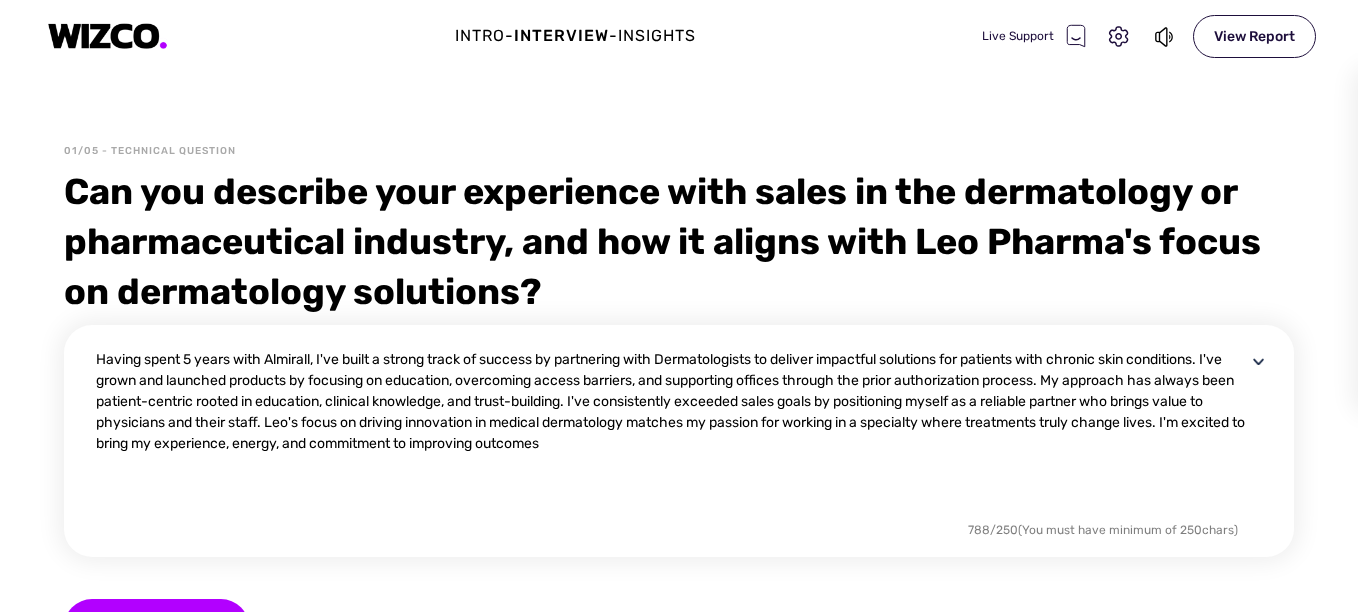 click on "Having spent 5 years with Almirall, I've built a strong track of success by partnering with Dermatologists to deliver impactful solutions for patients with chronic skin conditions. I've grown and launched products by focusing on education, overcoming access barriers, and supporting offices through the prior authorization process. My approach has always been patient-centric rooted in education, clinical knowledge, and trust-building. I've consistently exceeded sales goals by positioning myself as a reliable partner who brings value to physicians and their staff. Leo's focus on driving innovation in medical dermatology matches my passion for working in a specialty where treatments truly change lives. I'm excited to bring my experience, energy, and commitment to improving outcomes" at bounding box center [671, 433] 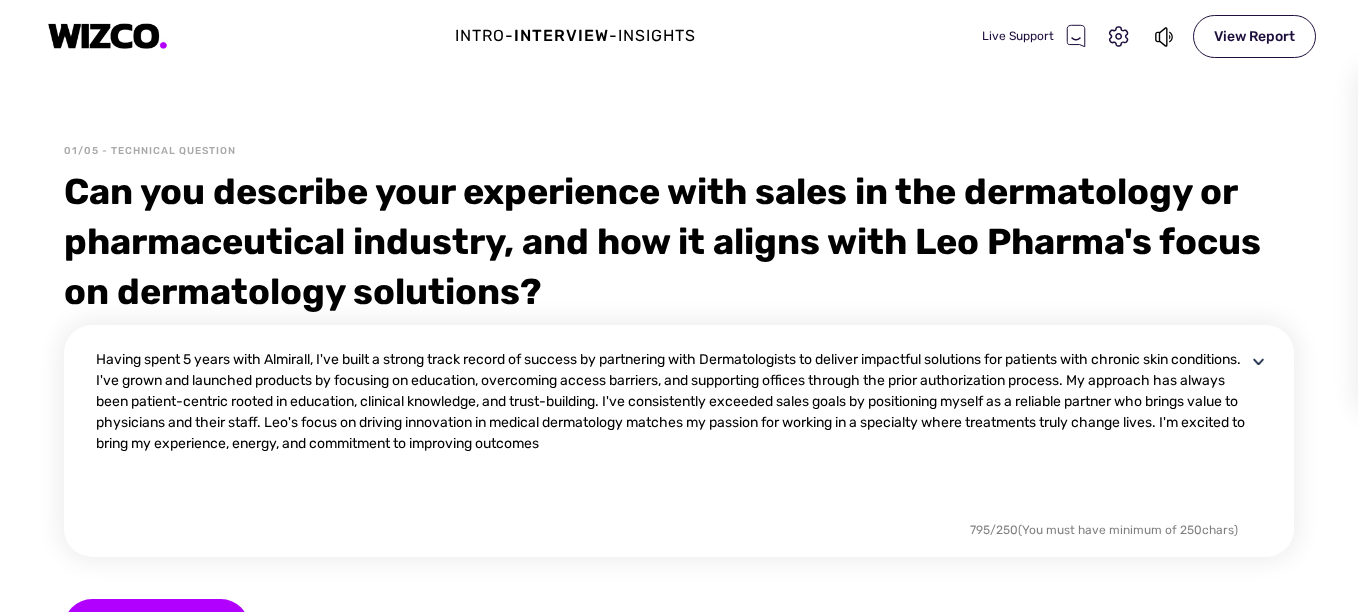 click on "Having spent 5 years with Almirall, I've built a strong track record of success by partnering with Dermatologists to deliver impactful solutions for patients with chronic skin conditions. I've grown and launched products by focusing on education, overcoming access barriers, and supporting offices through the prior authorization process. My approach has always been patient-centric rooted in education, clinical knowledge, and trust-building. I've consistently exceeded sales goals by positioning myself as a reliable partner who brings value to physicians and their staff. [PERSON]'s focus on driving innovation in medical dermatology matches my passion for working in a specialty where treatments truly change lives. I'm excited to bring my experience, energy, and commitment to improving outcomes 795 / 250  (You must have minimum of   250  chars)" at bounding box center (679, 441) 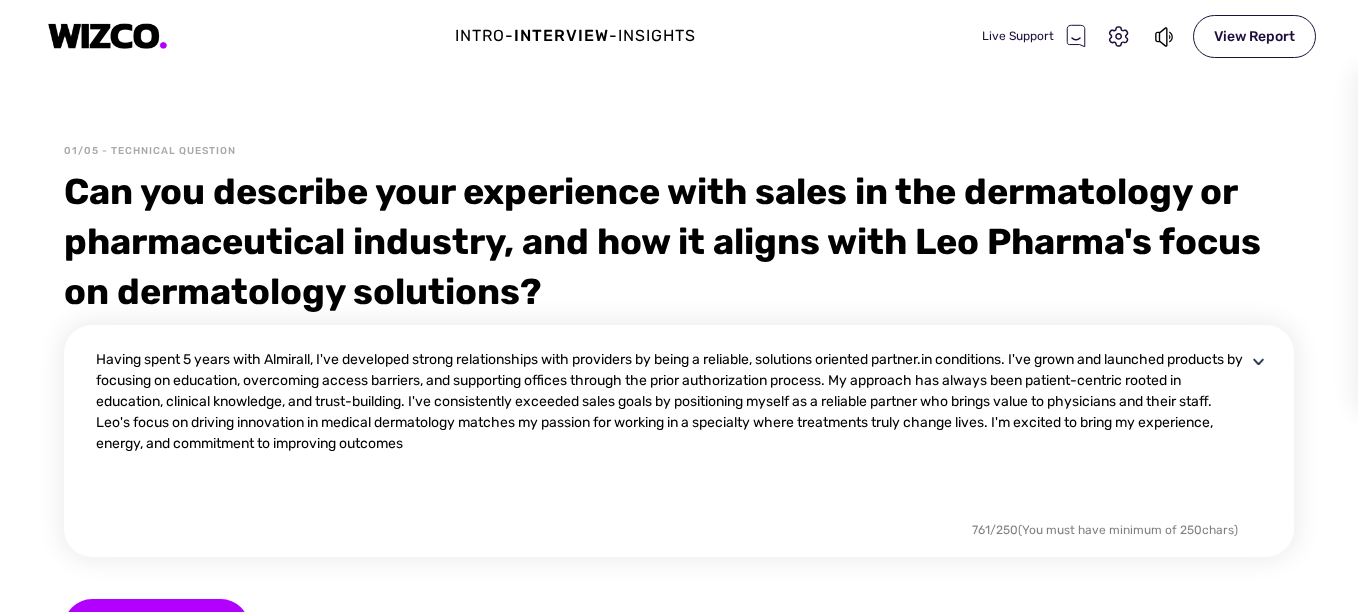 type on "Having spent 5 years with Almirall, I've developed strong relationships with providers by being a reliable, solutions oriented partner.n conditions. I've grown and launched products by focusing on education, overcoming access barriers, and supporting offices through the prior authorization process. My approach has always been patient-centric rooted in education, clinical knowledge, and trust-building. I've consistently exceeded sales goals by positioning myself as a reliable partner who brings value to physicians and their staff. Leo's focus on driving innovation in medical dermatology matches my passion for working in a specialty where treatments truly change lives. I'm excited to bring my experience, energy, and commitment to improving outcomes" 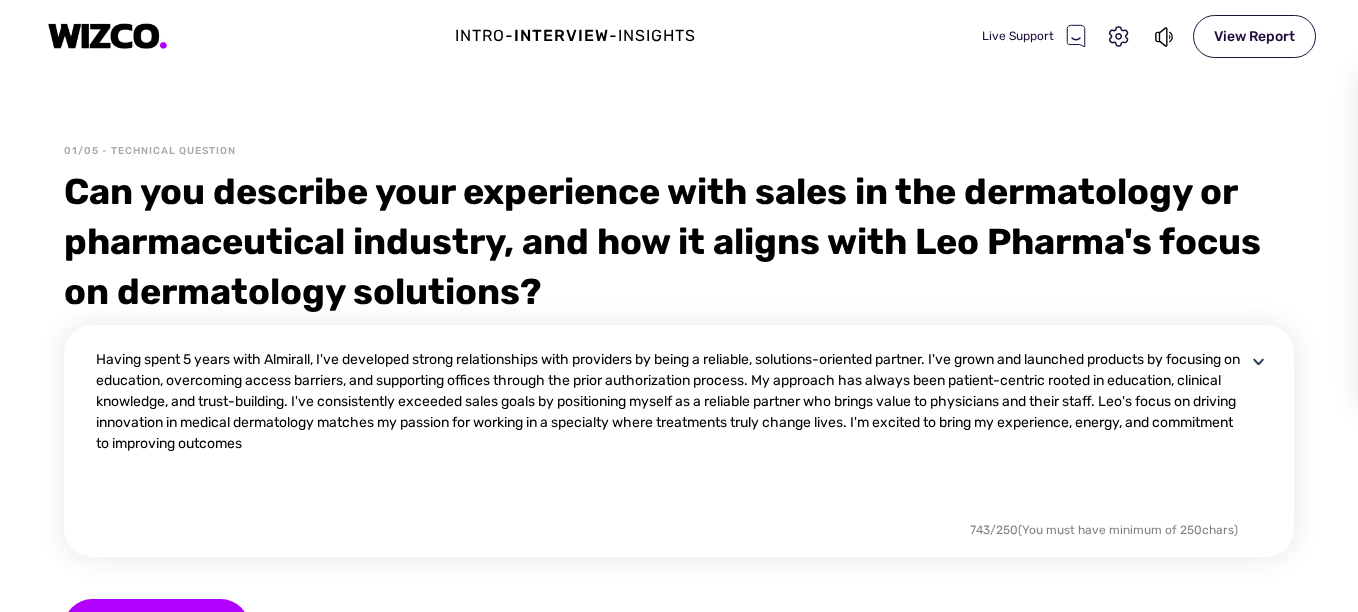 click on "Having spent 5 years with Almirall, I've developed strong relationships with providers by being a reliable, solutions-oriented partner. I've grown and launched products by focusing on education, overcoming access barriers, and supporting offices through the prior authorization process. My approach has always been patient-centric rooted in education, clinical knowledge, and trust-building. I've consistently exceeded sales goals by positioning myself as a reliable partner who brings value to physicians and their staff. Leo's focus on driving innovation in medical dermatology matches my passion for working in a specialty where treatments truly change lives. I'm excited to bring my experience, energy, and commitment to improving outcomes" at bounding box center (671, 433) 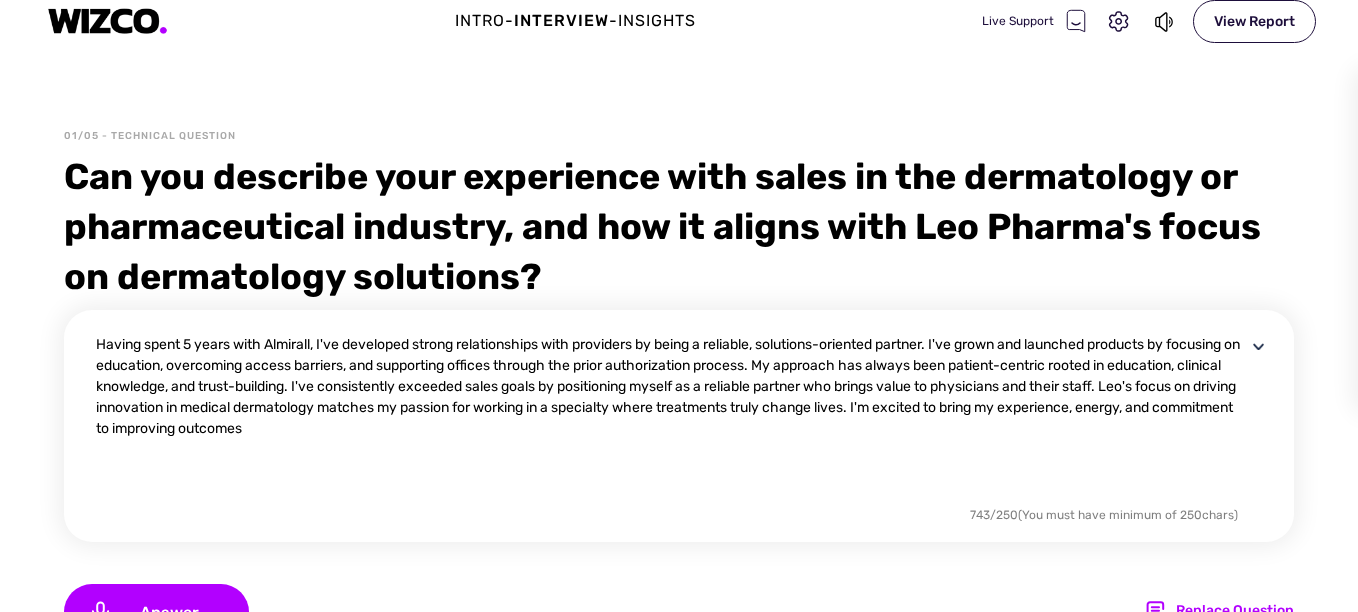 scroll, scrollTop: 16, scrollLeft: 0, axis: vertical 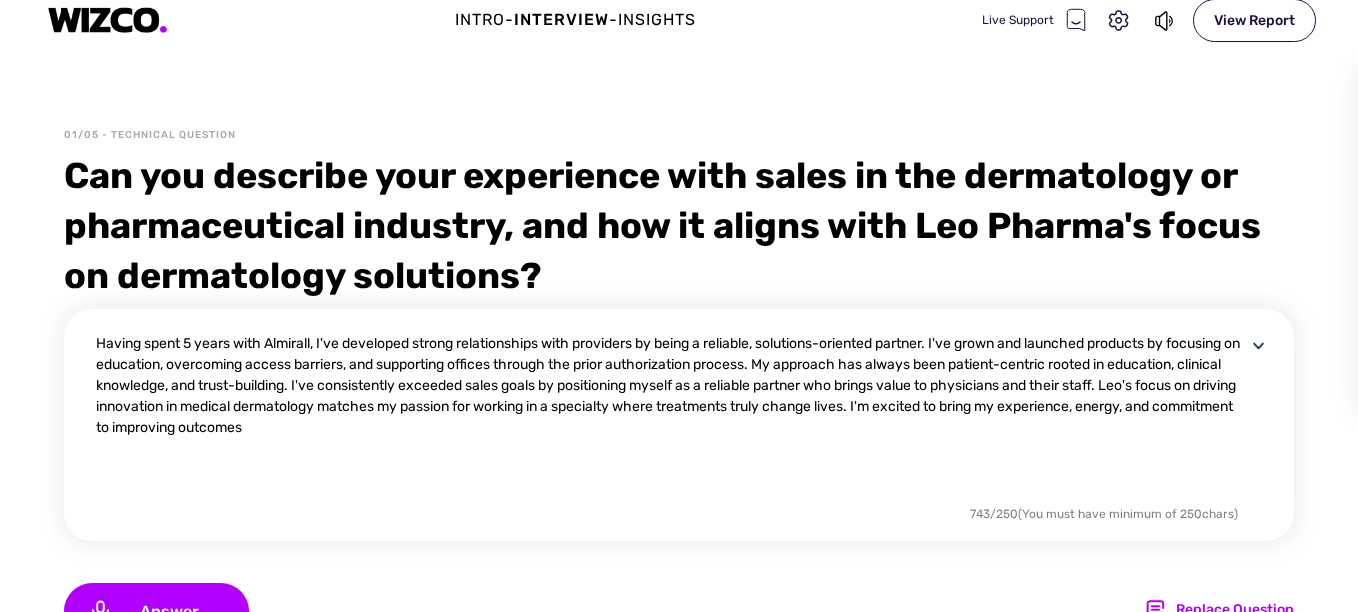 click on "Having spent 5 years with Almirall, I've developed strong relationships with providers by being a reliable, solutions-oriented partner. I've grown and launched products by focusing on education, overcoming access barriers, and supporting offices through the prior authorization process. My approach has always been patient-centric rooted in education, clinical knowledge, and trust-building. I've consistently exceeded sales goals by positioning myself as a reliable partner who brings value to physicians and their staff. Leo's focus on driving innovation in medical dermatology matches my passion for working in a specialty where treatments truly change lives. I'm excited to bring my experience, energy, and commitment to improving outcomes" at bounding box center [671, 417] 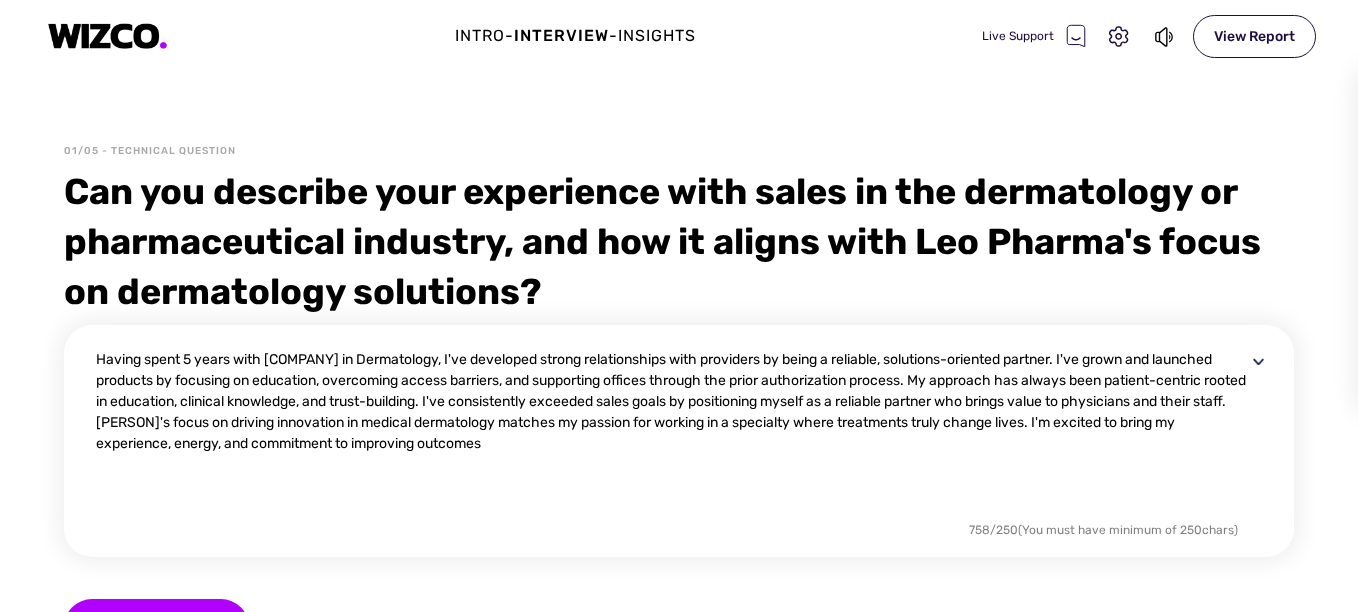 scroll, scrollTop: 0, scrollLeft: 0, axis: both 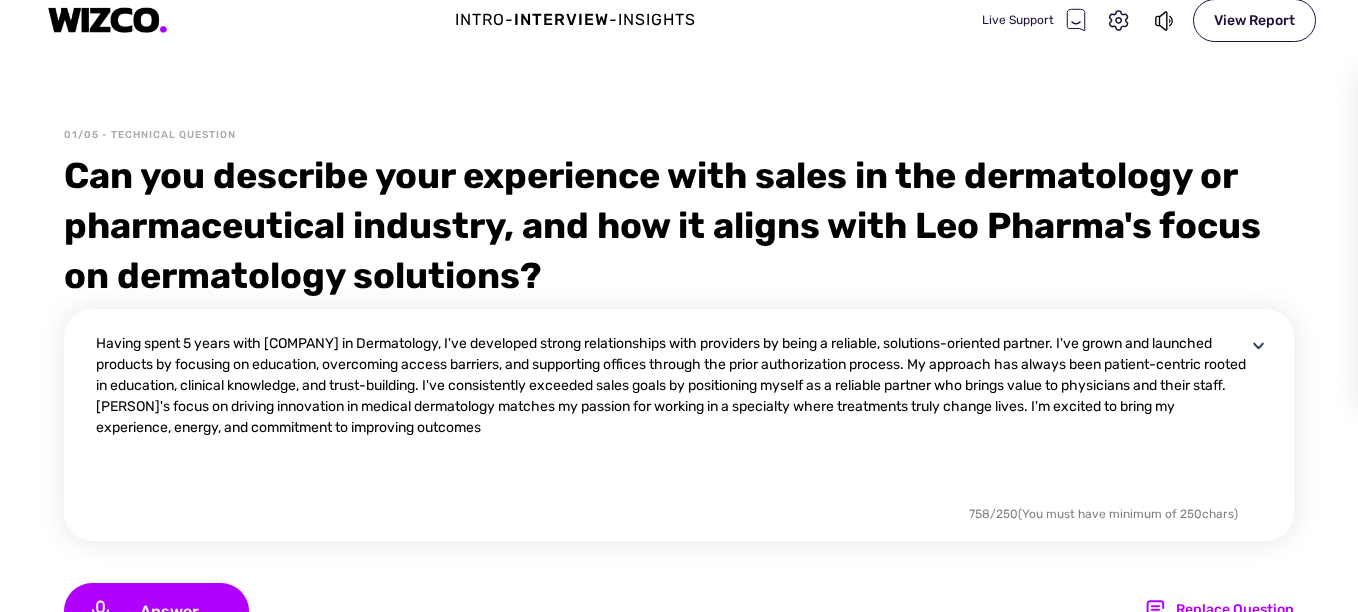 click on "Having spent 5 years with [COMPANY] in Dermatology, I've developed strong relationships with providers by being a reliable, solutions-oriented partner. I've grown and launched products by focusing on education, overcoming access barriers, and supporting offices through the prior authorization process. My approach has always been patient-centric rooted in education, clinical knowledge, and trust-building. I've consistently exceeded sales goals by positioning myself as a reliable partner who brings value to physicians and their staff. [PERSON]'s focus on driving innovation in medical dermatology matches my passion for working in a specialty where treatments truly change lives. I'm excited to bring my experience, energy, and commitment to improving outcomes" at bounding box center (671, 417) 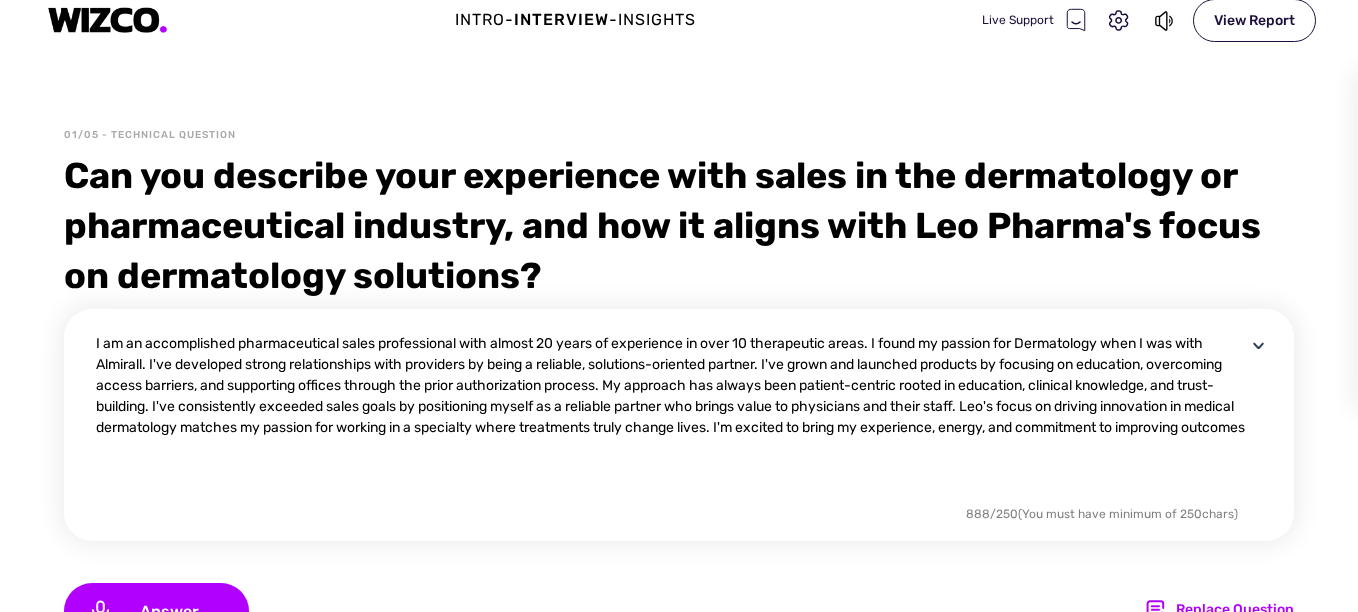 click on "I am an accomplished pharmaceutical sales professional with almost 20 years of experience in over 10 therapeutic areas. I found my passion for Dermatology when I was with Almirall. I've developed strong relationships with providers by being a reliable, solutions-oriented partner. I've grown and launched products by focusing on education, overcoming access barriers, and supporting offices through the prior authorization process. My approach has always been patient-centric rooted in education, clinical knowledge, and trust-building. I've consistently exceeded sales goals by positioning myself as a reliable partner who brings value to physicians and their staff. Leo's focus on driving innovation in medical dermatology matches my passion for working in a specialty where treatments truly change lives. I'm excited to bring my experience, energy, and commitment to improving outcomes" at bounding box center [671, 417] 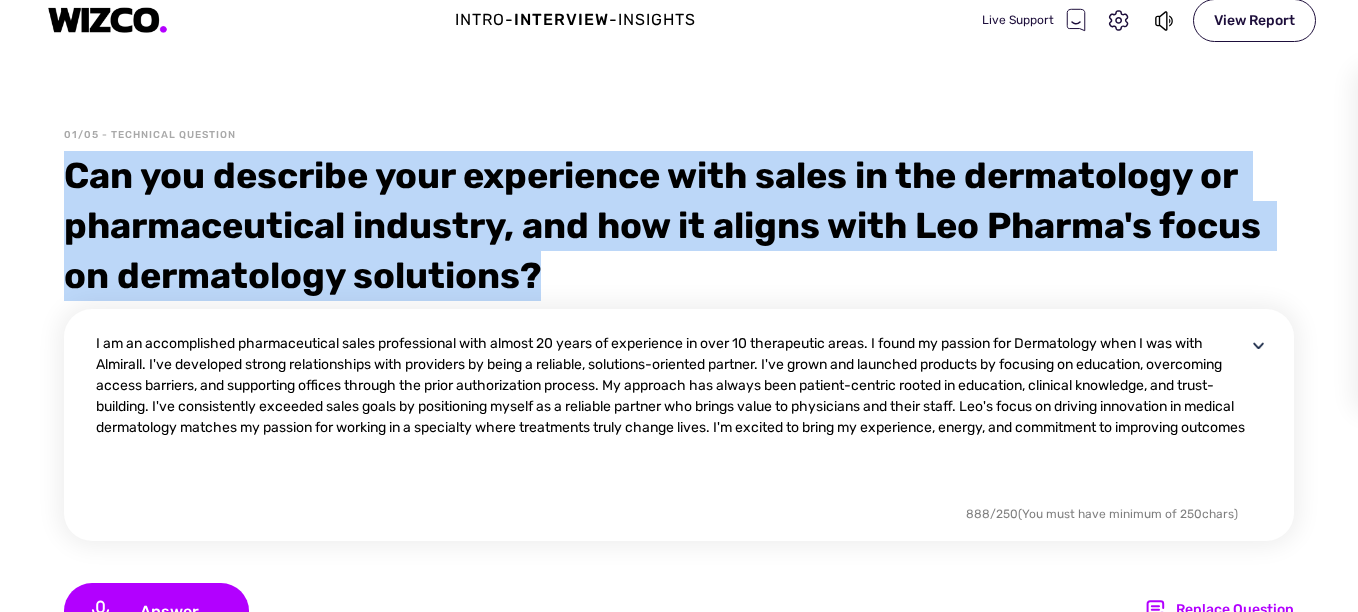 drag, startPoint x: 70, startPoint y: 177, endPoint x: 538, endPoint y: 281, distance: 479.41632 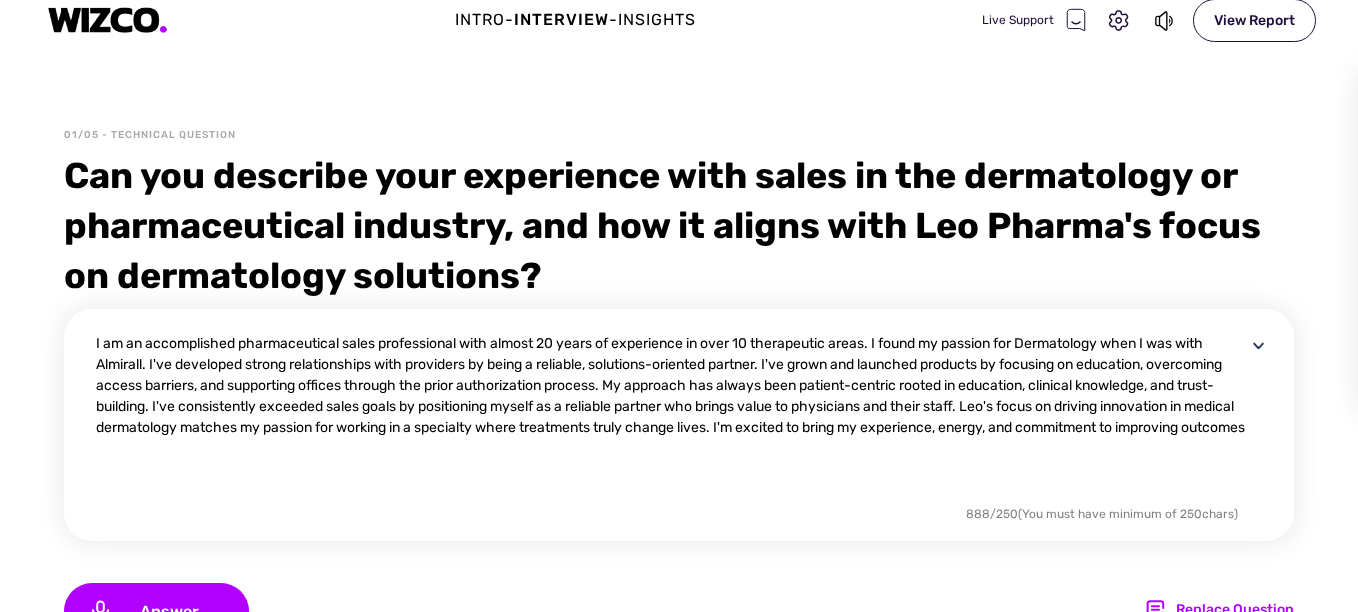 click on "I am an accomplished pharmaceutical sales professional with almost 20 years of experience in over 10 therapeutic areas. I found my passion for Dermatology when I was with Almirall. I've developed strong relationships with providers by being a reliable, solutions-oriented partner. I've grown and launched products by focusing on education, overcoming access barriers, and supporting offices through the prior authorization process. My approach has always been patient-centric rooted in education, clinical knowledge, and trust-building. I've consistently exceeded sales goals by positioning myself as a reliable partner who brings value to physicians and their staff. Leo's focus on driving innovation in medical dermatology matches my passion for working in a specialty where treatments truly change lives. I'm excited to bring my experience, energy, and commitment to improving outcomes" at bounding box center (671, 417) 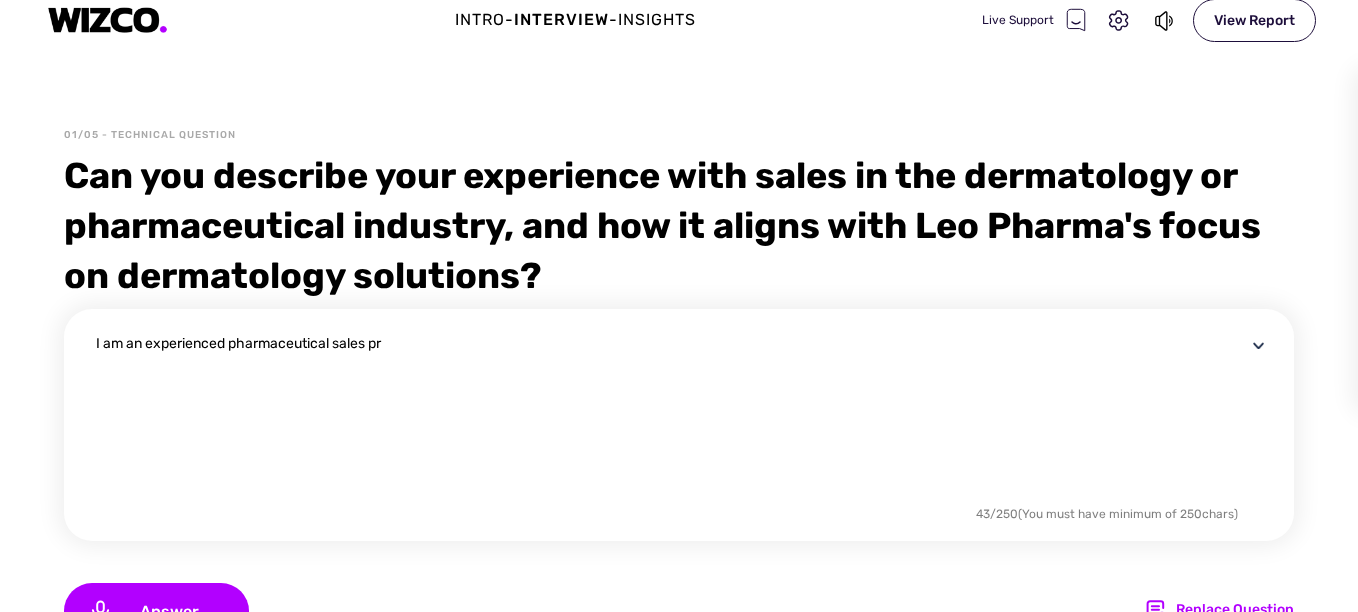 click on "I am an experienced pharmaceutical sales pr" at bounding box center (671, 417) 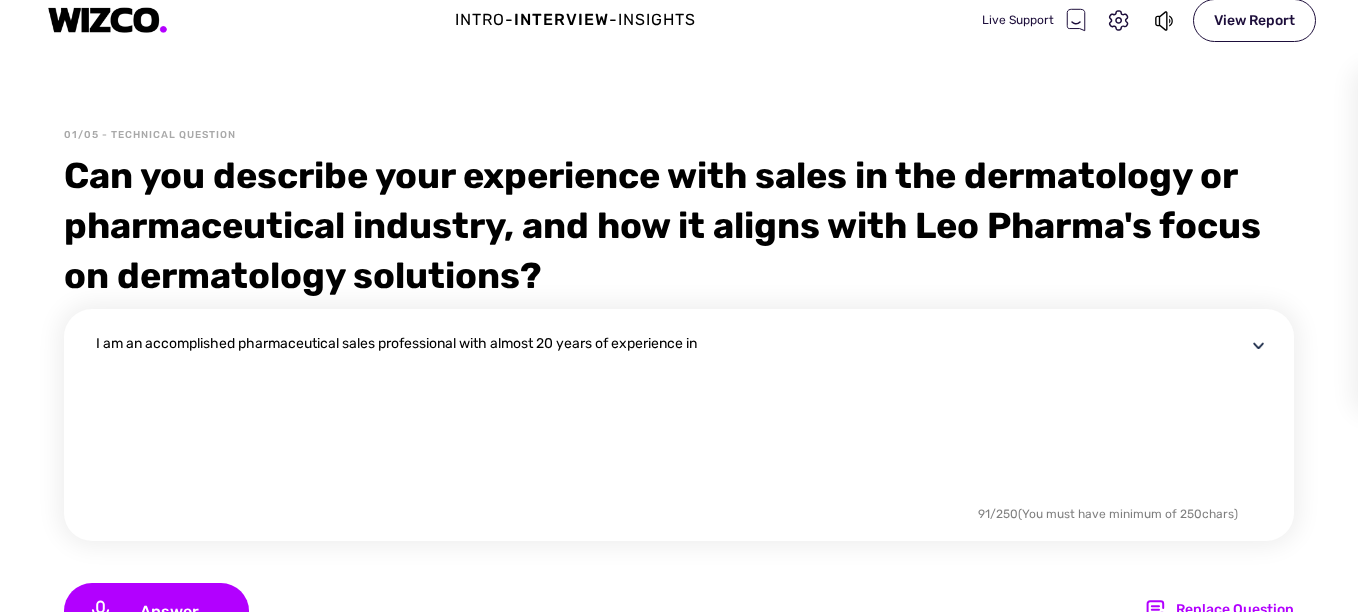type on "I am an accomplished pharmaceutical sales professional with almost 20 years of experience in o" 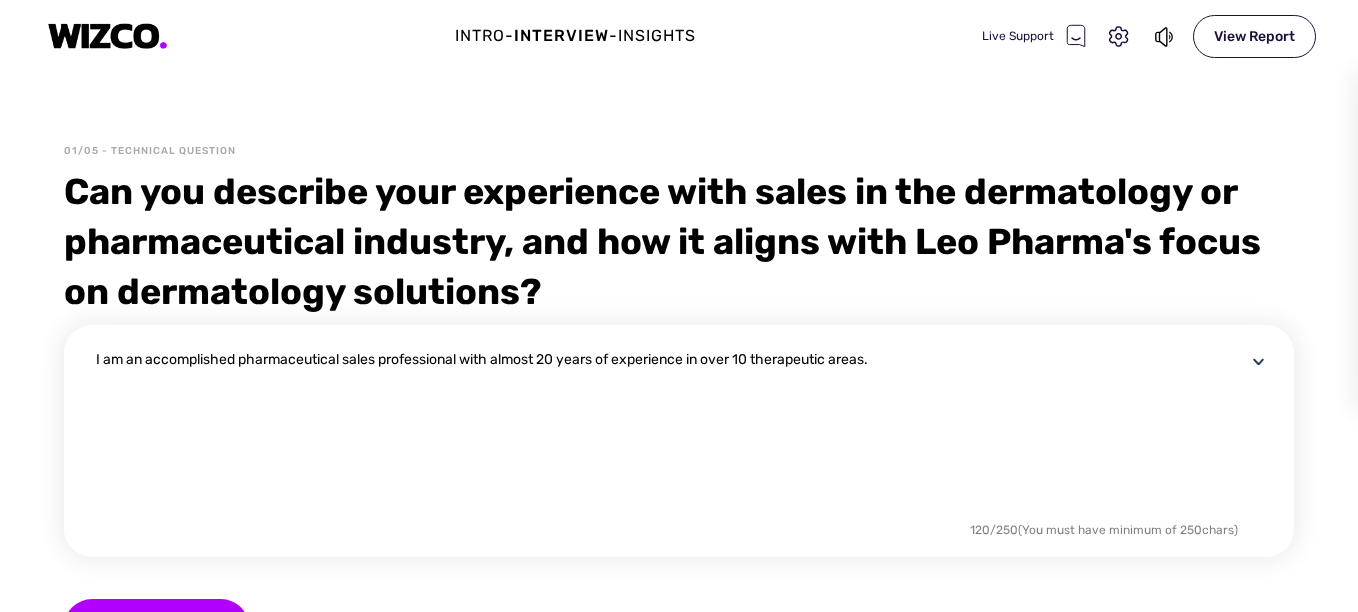 scroll, scrollTop: 0, scrollLeft: 0, axis: both 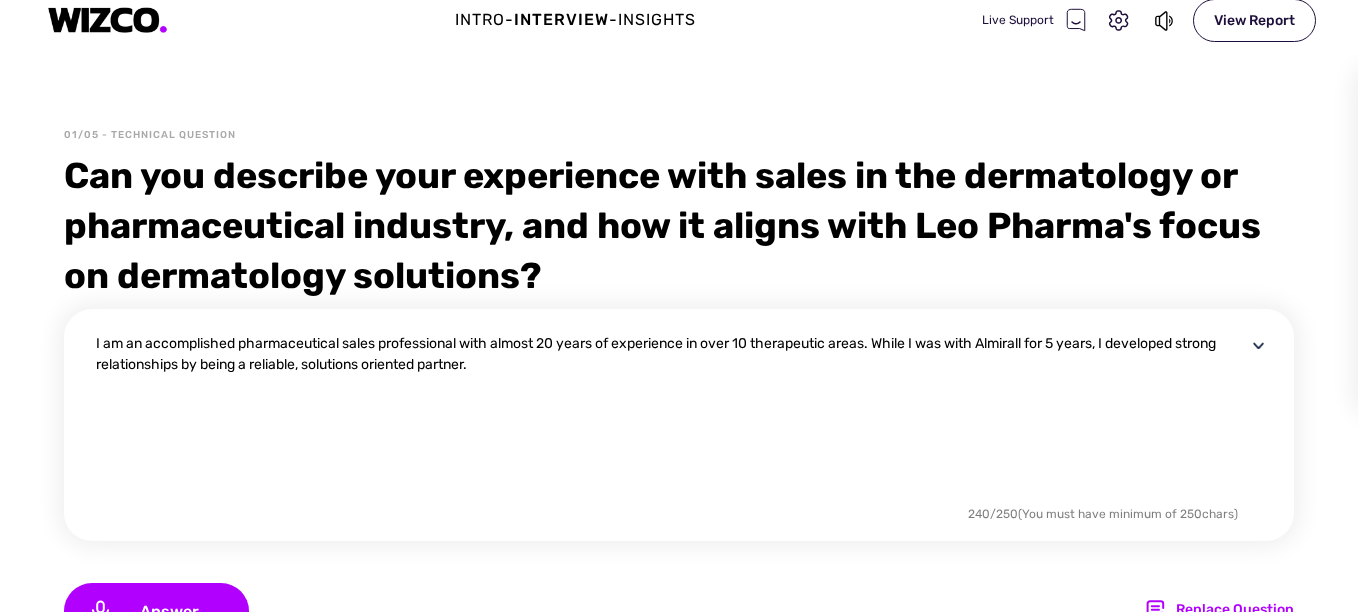 click on "I am an accomplished pharmaceutical sales professional with almost 20 years of experience in over 10 therapeutic areas. While I was with Almirall for 5 years, I developed strong relationships by being a reliable, solutions oriented partner." at bounding box center [671, 417] 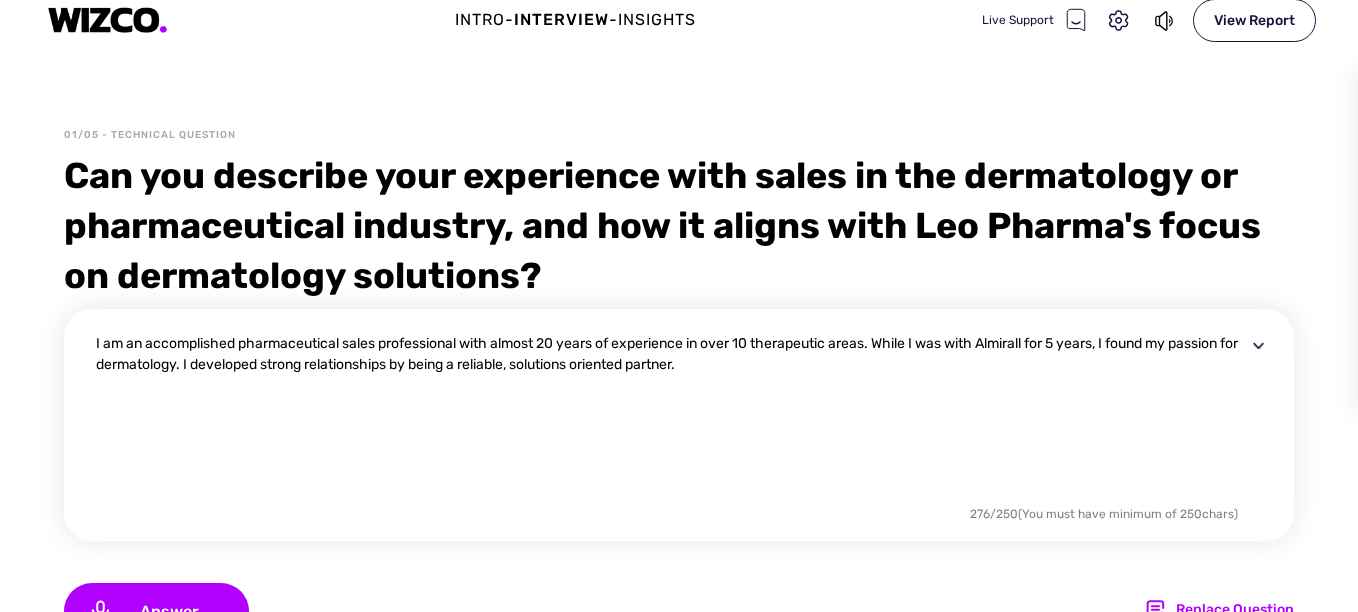 drag, startPoint x: 1001, startPoint y: 40, endPoint x: 626, endPoint y: 475, distance: 574.3257 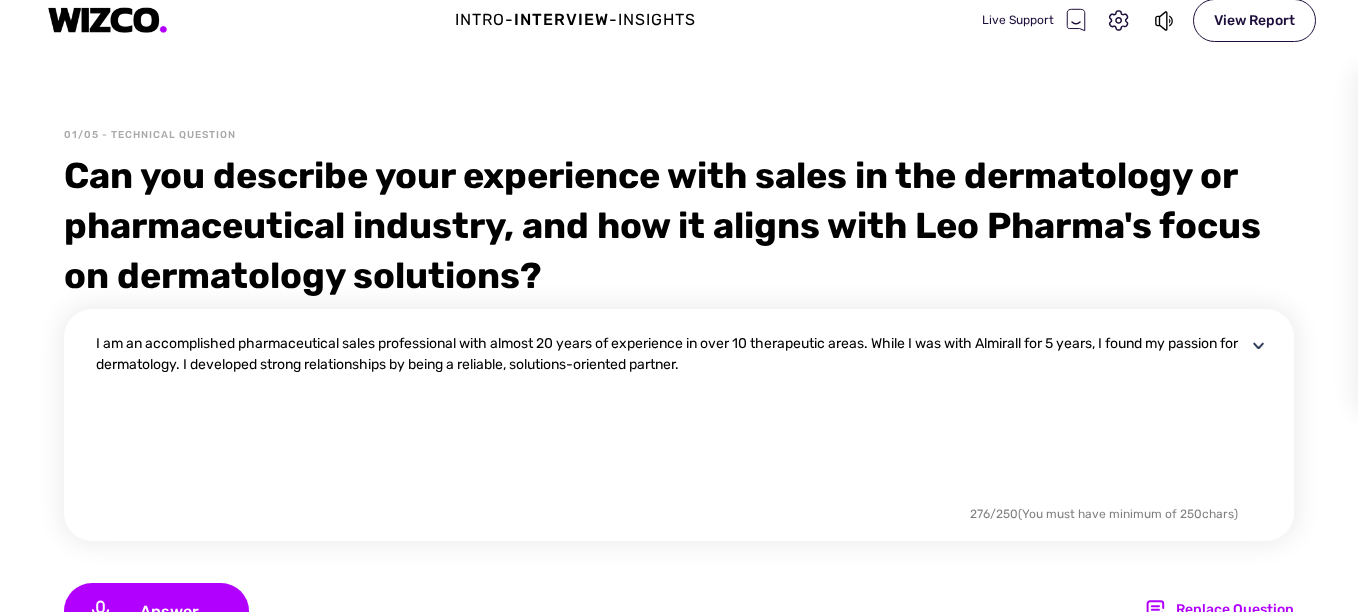 click on "I am an accomplished pharmaceutical sales professional with almost 20 years of experience in over 10 therapeutic areas. While I was with Almirall for 5 years, I found my passion for dermatology. I developed strong relationships by being a reliable, solutions-oriented partner." at bounding box center (671, 417) 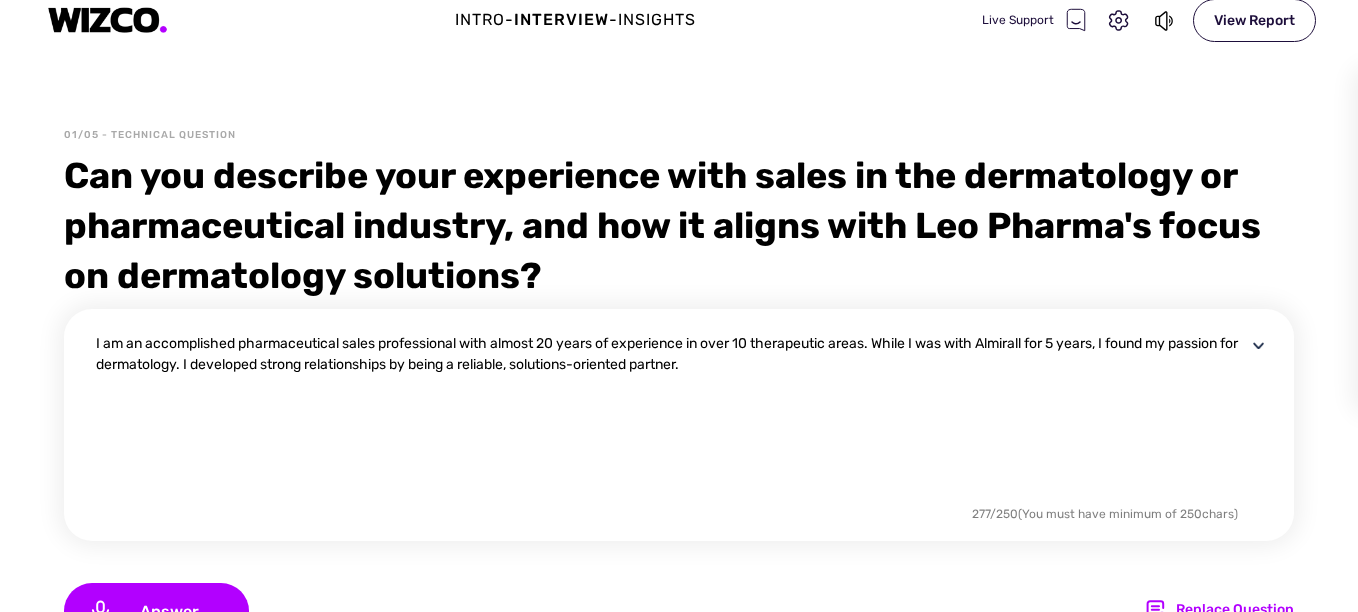 type on "I am an accomplished pharmaceutical sales professional with almost 20 years of experience in over 10 therapeutic areas. While I was with Almirall for 5 years, I found my passion for dermatology. I developed strong relationships by being a reliable, solutions-oriented partner." 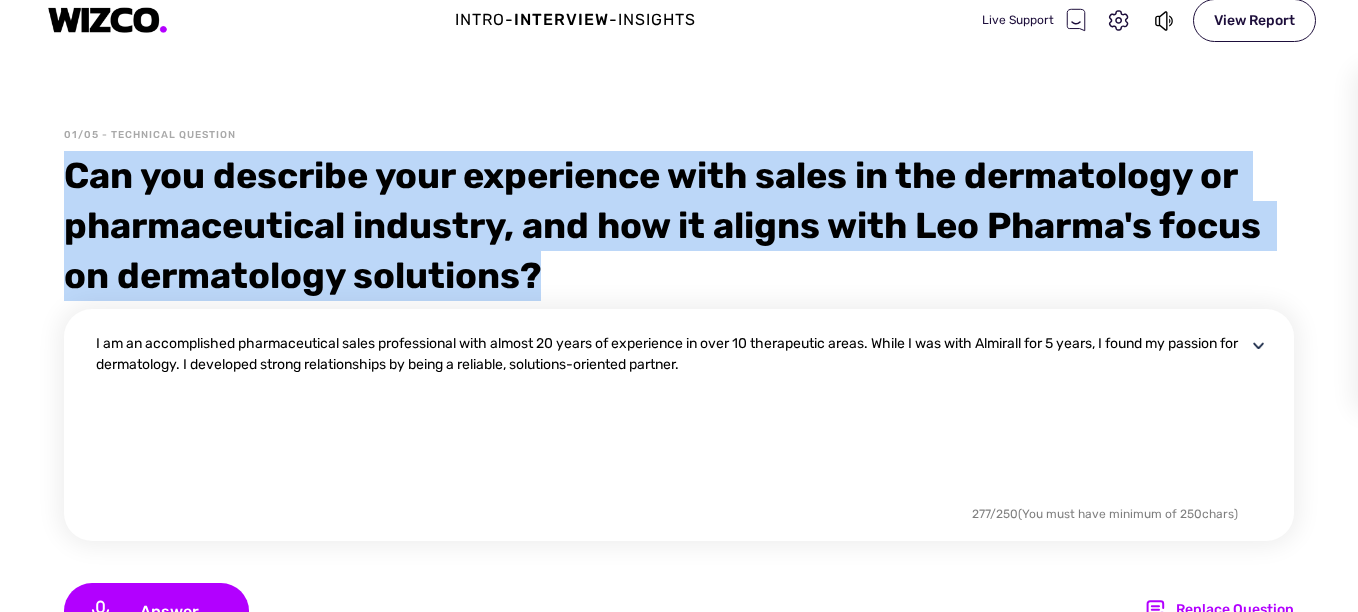 drag, startPoint x: 64, startPoint y: 173, endPoint x: 724, endPoint y: 270, distance: 667.08997 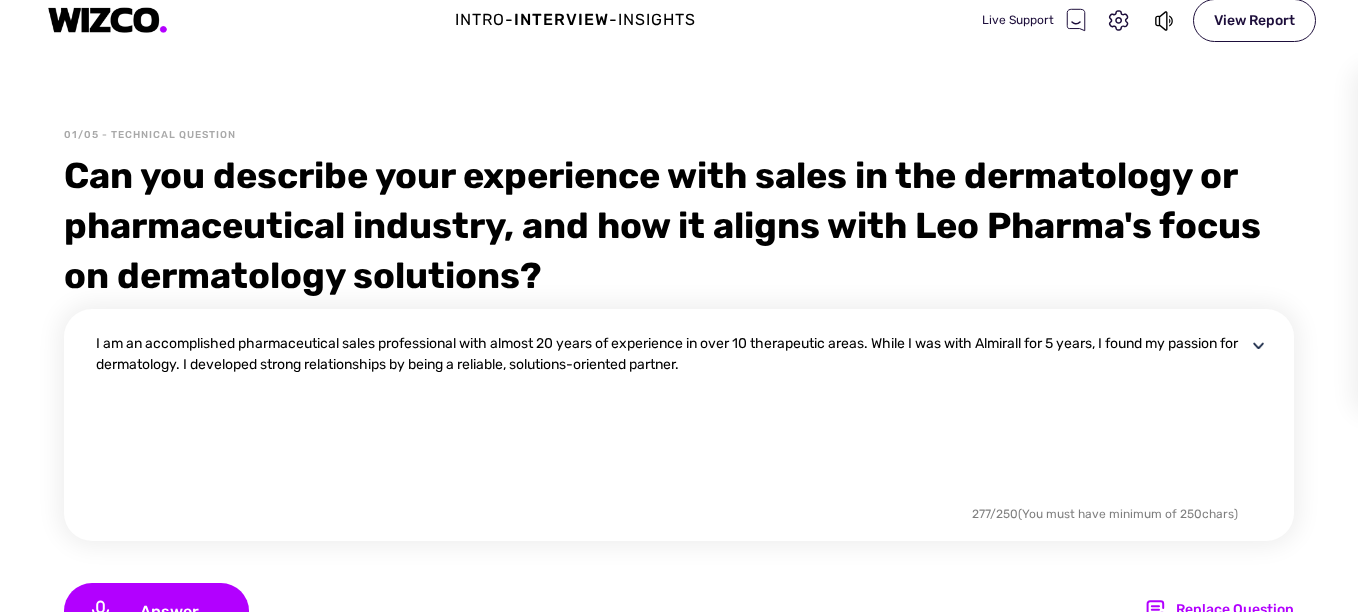 click on "I am an accomplished pharmaceutical sales professional with almost 20 years of experience in over 10 therapeutic areas. While I was with Almirall for 5 years, I found my passion for dermatology. I developed strong relationships by being a reliable, solutions-oriented partner." at bounding box center [671, 417] 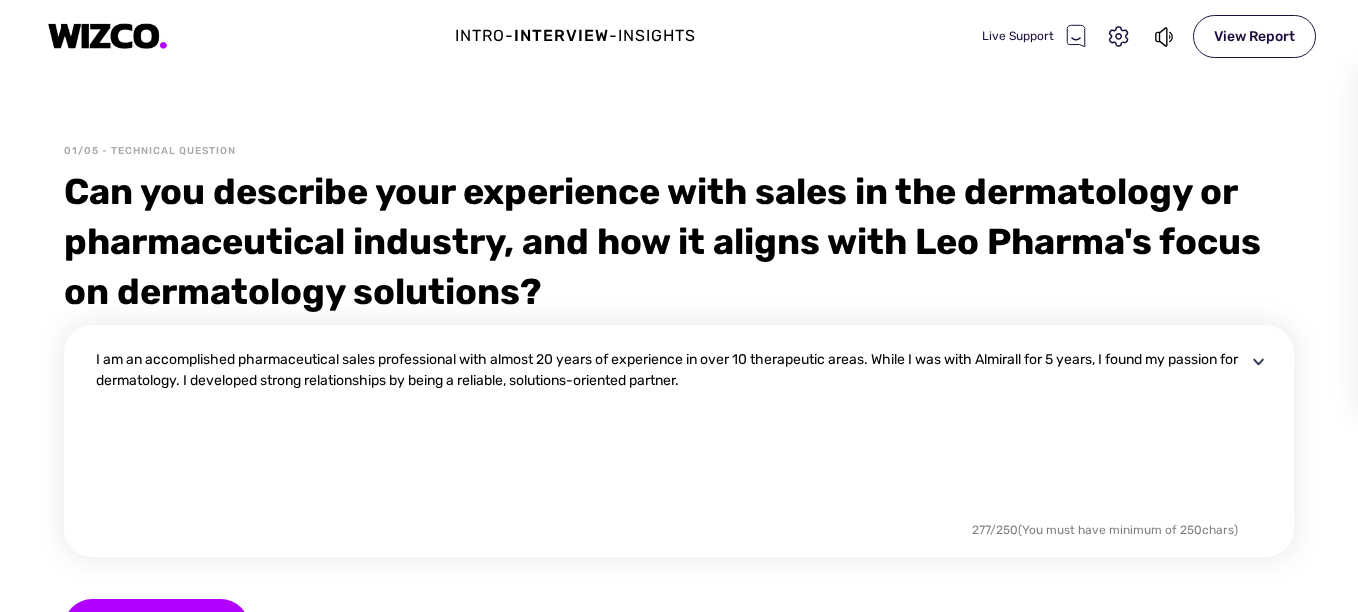 scroll, scrollTop: 0, scrollLeft: 0, axis: both 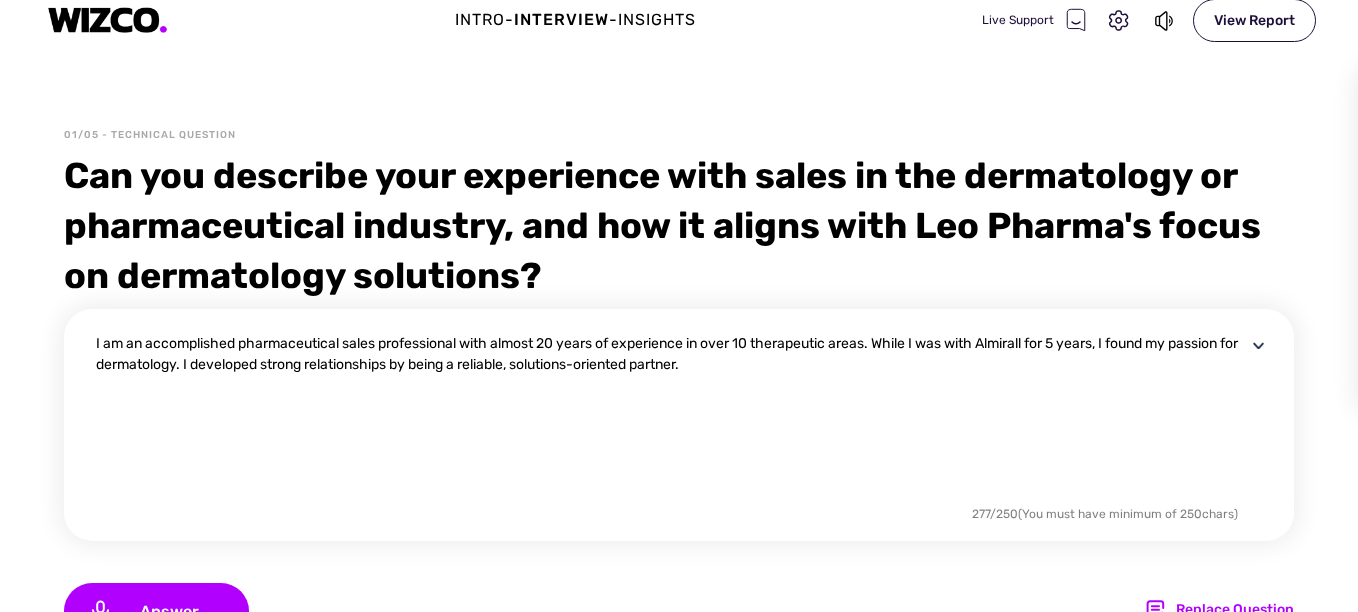 click on "I am an accomplished pharmaceutical sales professional with almost 20 years of experience in over 10 therapeutic areas. While I was with Almirall for 5 years, I found my passion for dermatology. I developed strong relationships by being a reliable, solutions-oriented partner." at bounding box center (671, 417) 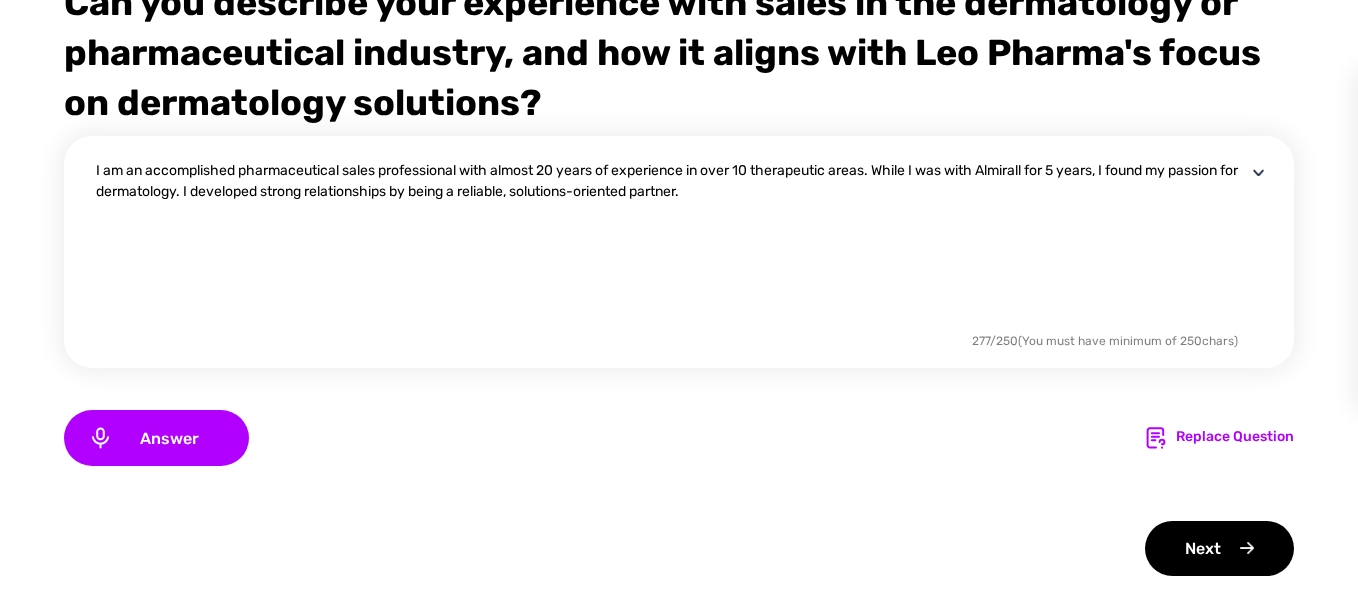 scroll, scrollTop: 225, scrollLeft: 0, axis: vertical 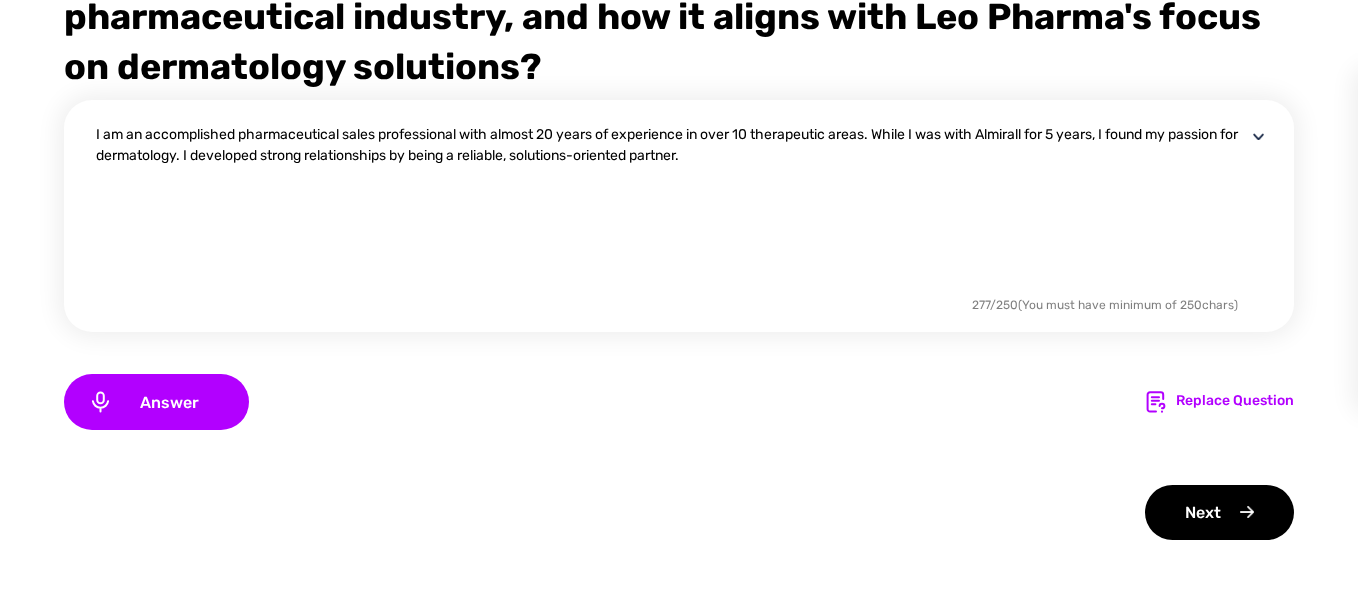 click on "I am an accomplished pharmaceutical sales professional with almost 20 years of experience in over 10 therapeutic areas. While I was with Almirall for 5 years, I found my passion for dermatology. I developed strong relationships by being a reliable, solutions-oriented partner." at bounding box center (671, 208) 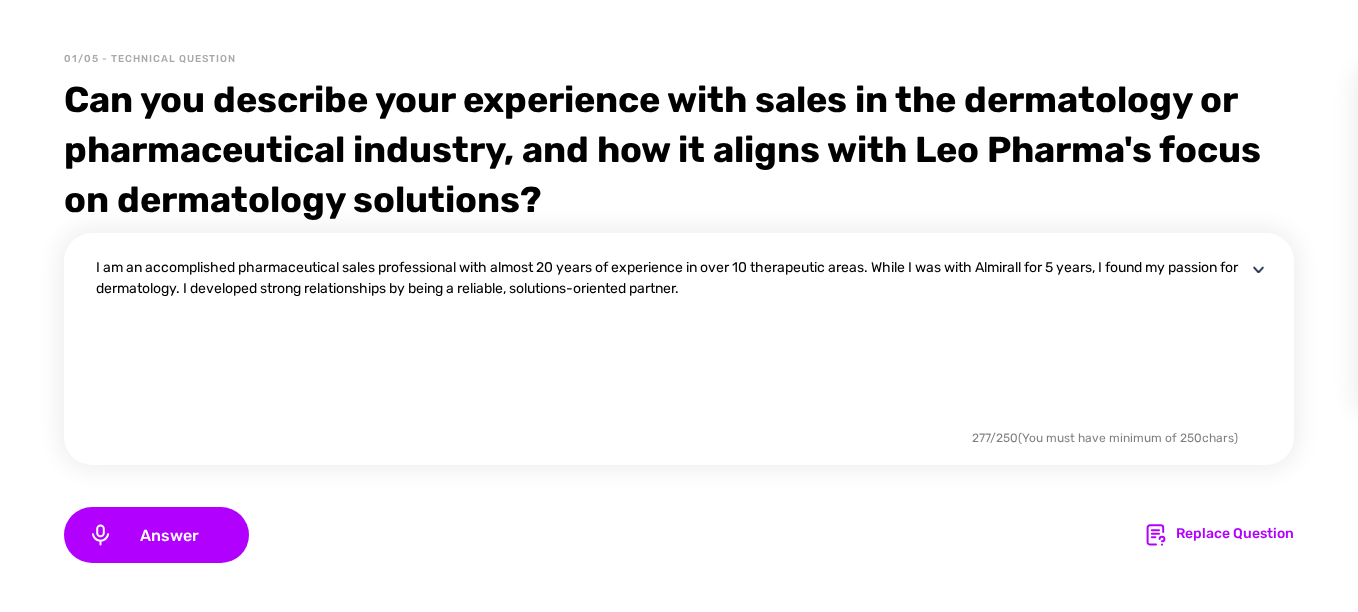 scroll, scrollTop: 0, scrollLeft: 0, axis: both 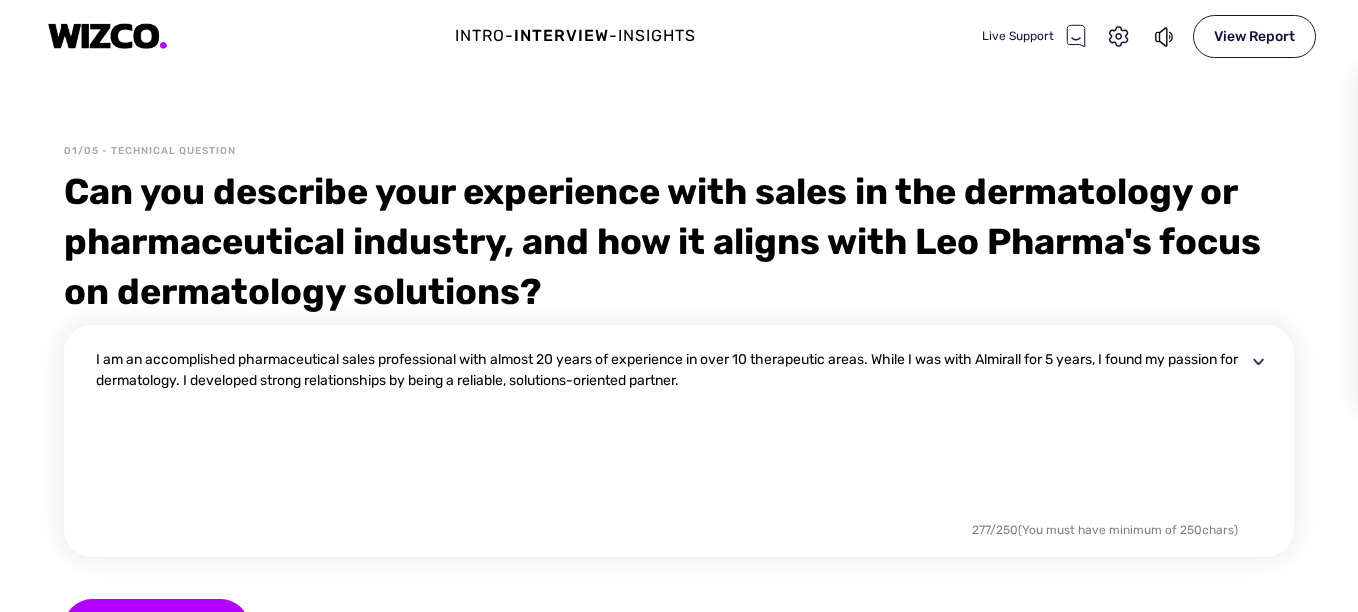 click on "Can you describe your experience with sales in the dermatology or pharmaceutical industry, and how it aligns with Leo Pharma's focus on dermatology solutions?" at bounding box center (679, 242) 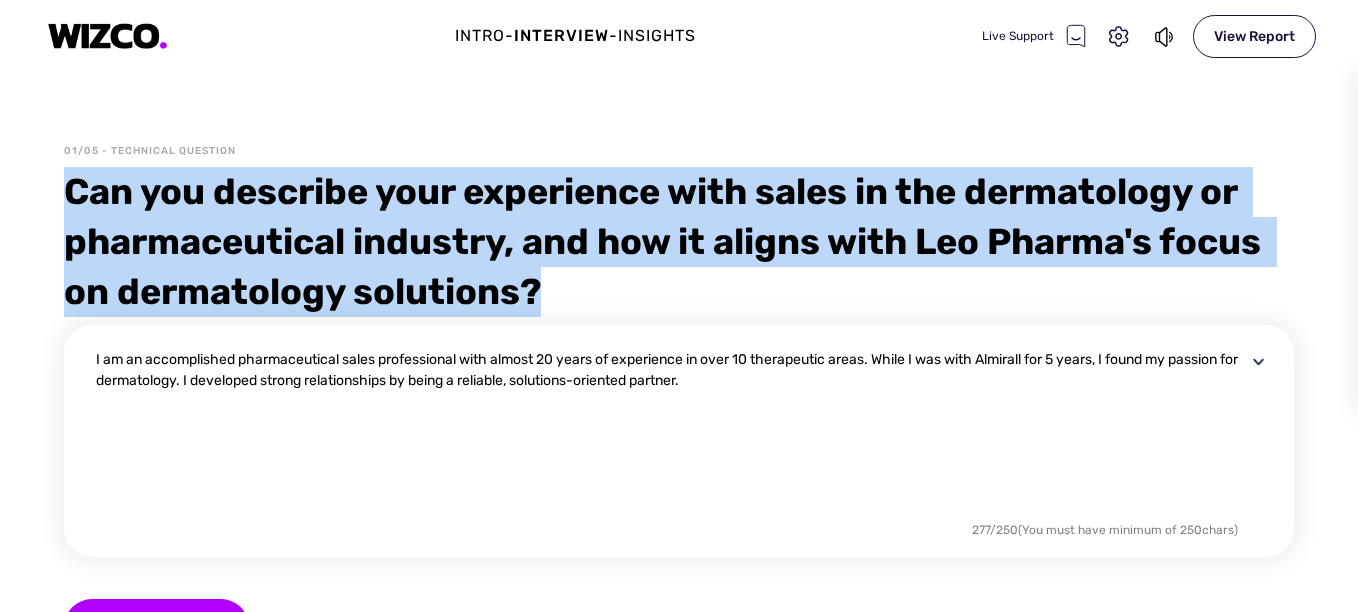 drag, startPoint x: 65, startPoint y: 192, endPoint x: 636, endPoint y: 324, distance: 586.0589 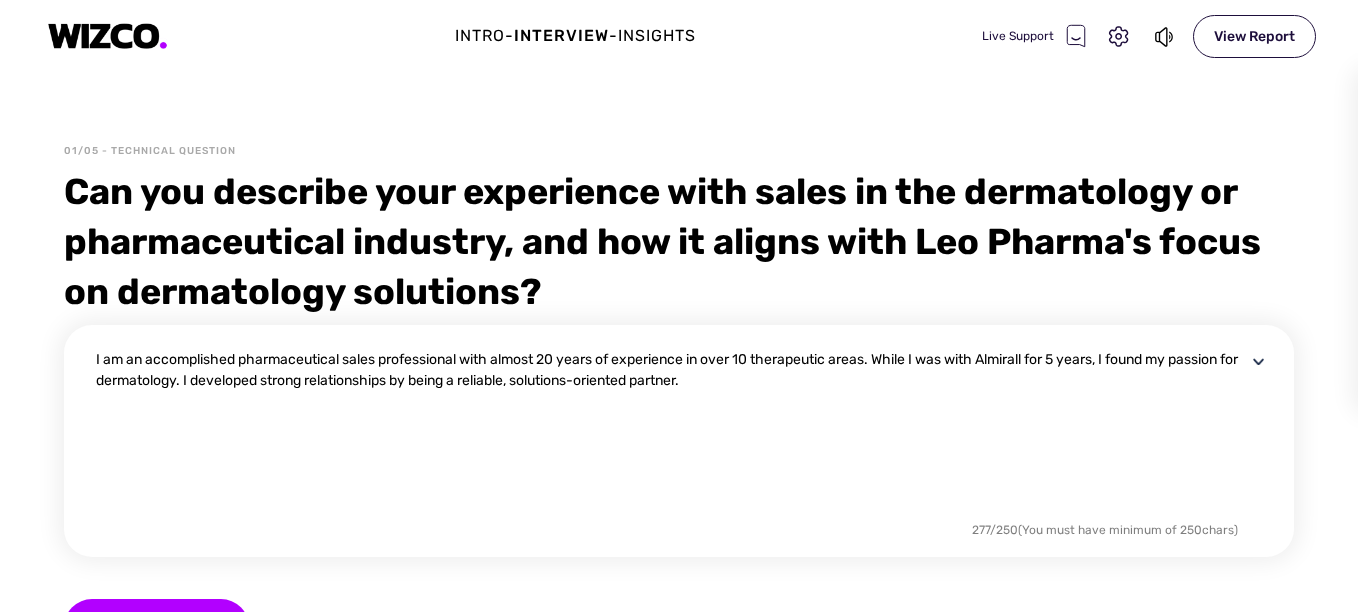 click on "I am an accomplished pharmaceutical sales professional with almost 20 years of experience in over 10 therapeutic areas. While I was with Almirall for 5 years, I found my passion for dermatology. I developed strong relationships by being a reliable, solutions-oriented partner." at bounding box center [671, 433] 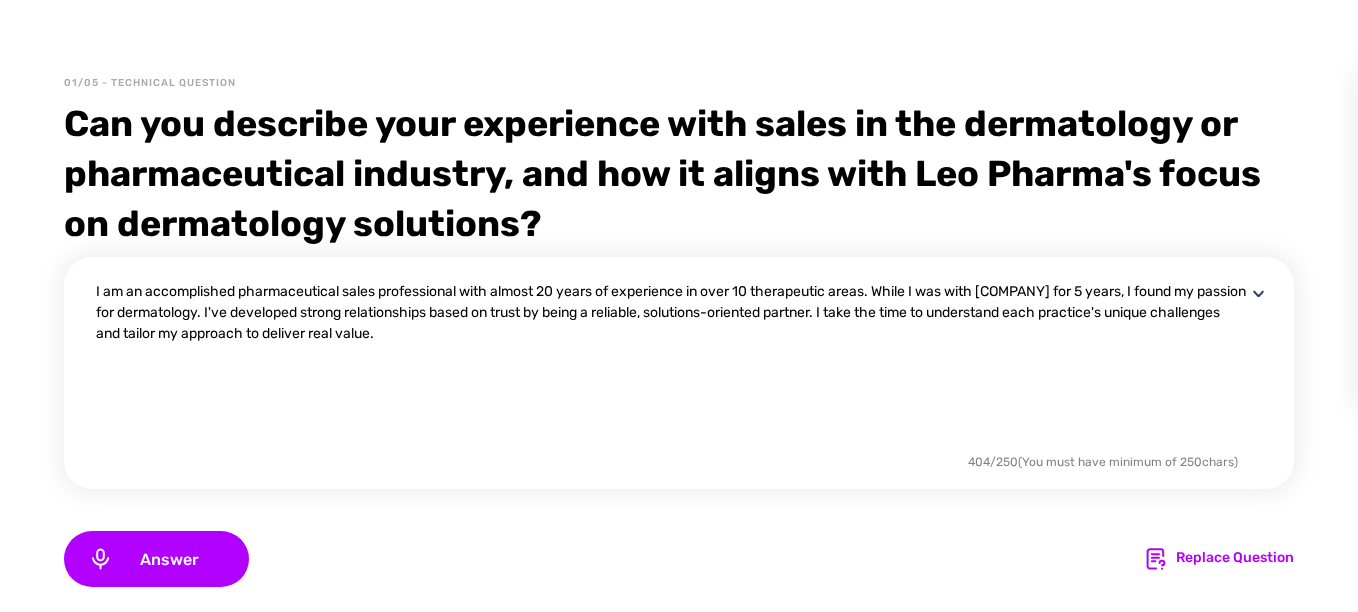 scroll, scrollTop: 80, scrollLeft: 0, axis: vertical 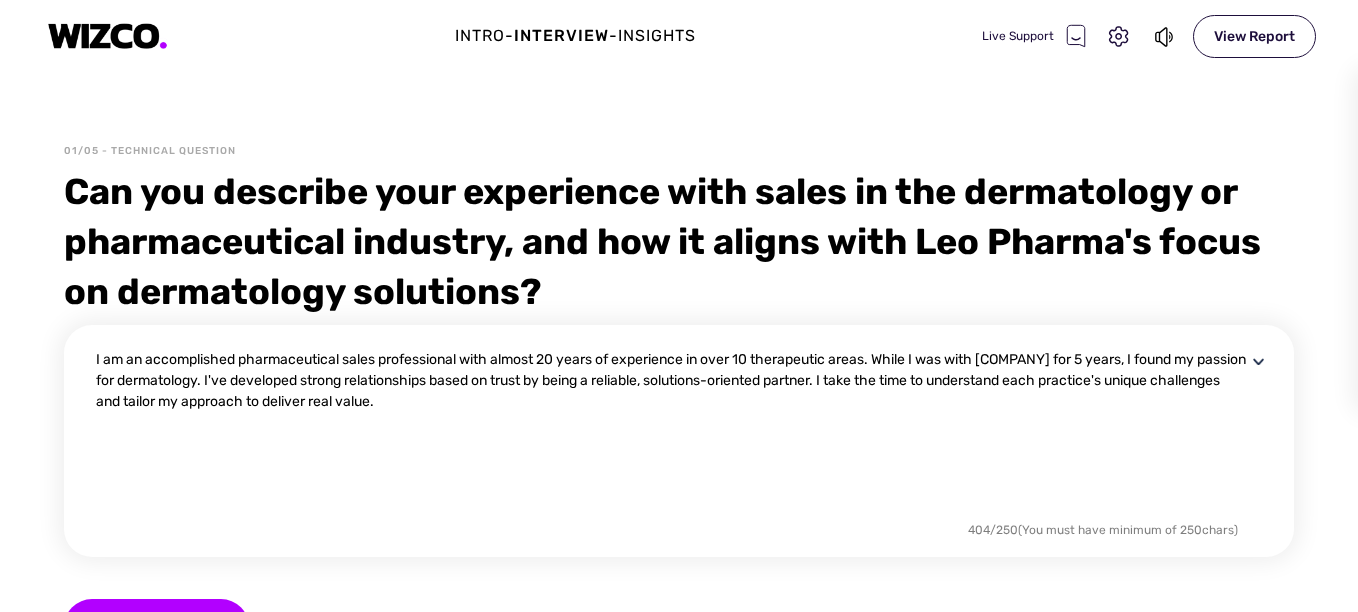 click on "Live Support" at bounding box center [1034, 36] 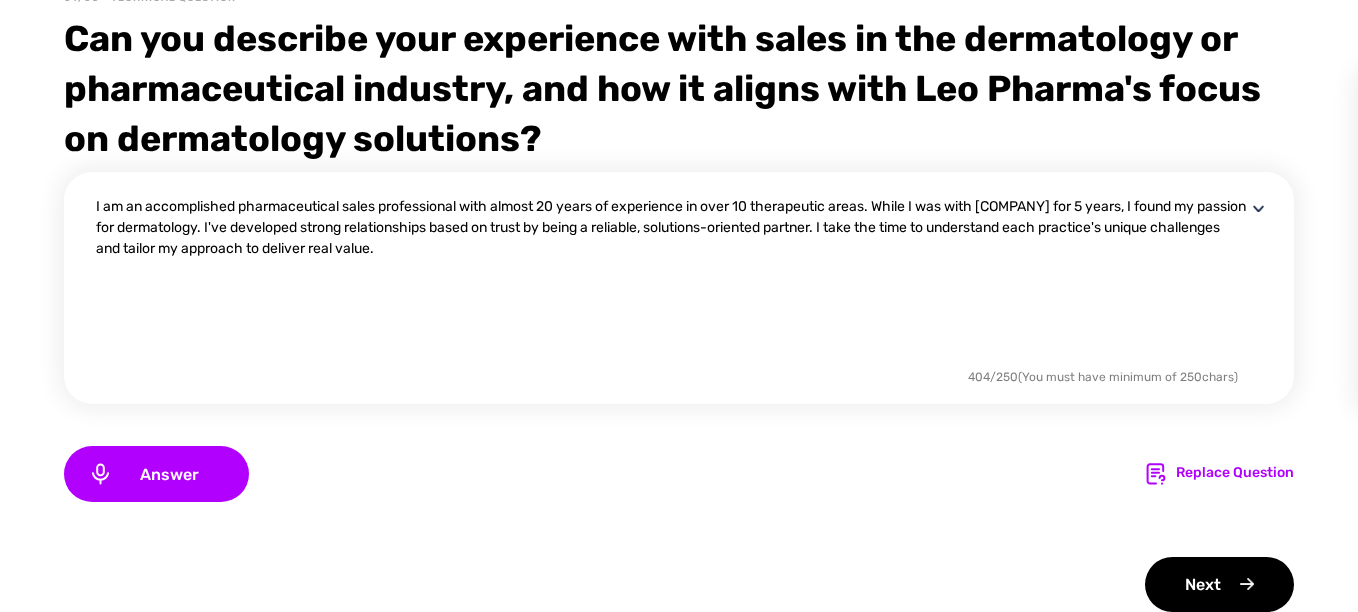 scroll, scrollTop: 160, scrollLeft: 0, axis: vertical 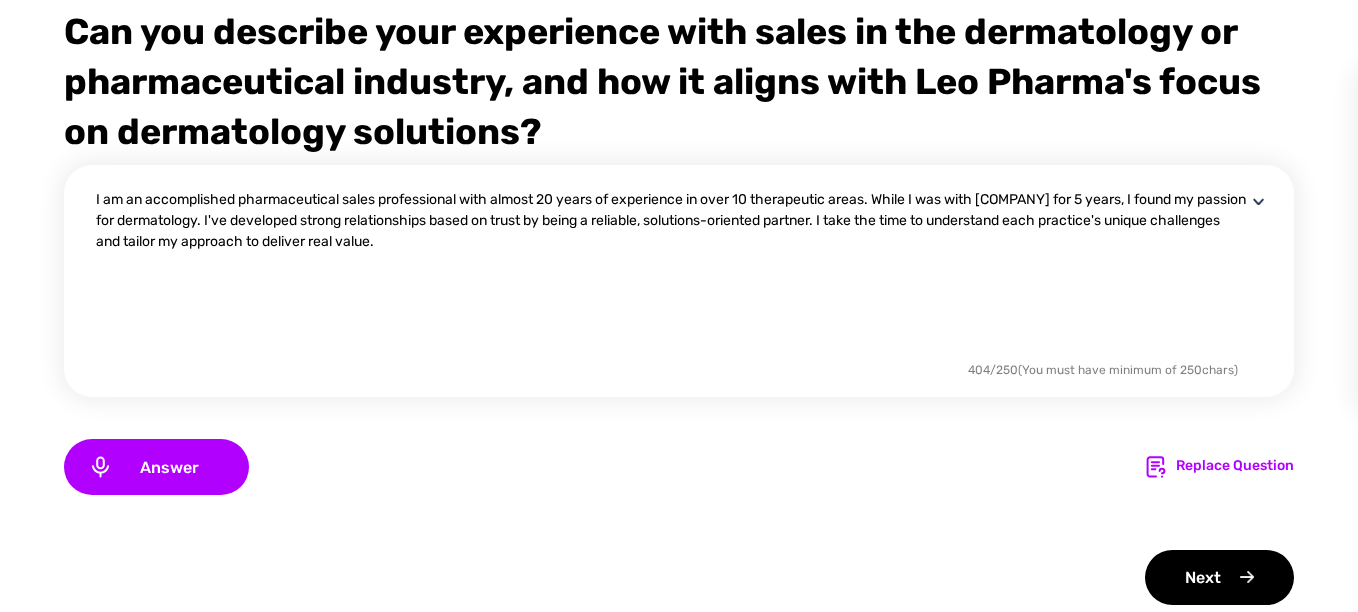 click on "I am an accomplished pharmaceutical sales professional with almost 20 years of experience in over 10 therapeutic areas. While I was with [COMPANY] for 5 years, I found my passion for dermatology. I've developed strong relationships based on trust by being a reliable, solutions-oriented partner. I take the time to understand each practice's unique challenges and tailor my approach to deliver real value." at bounding box center [671, 273] 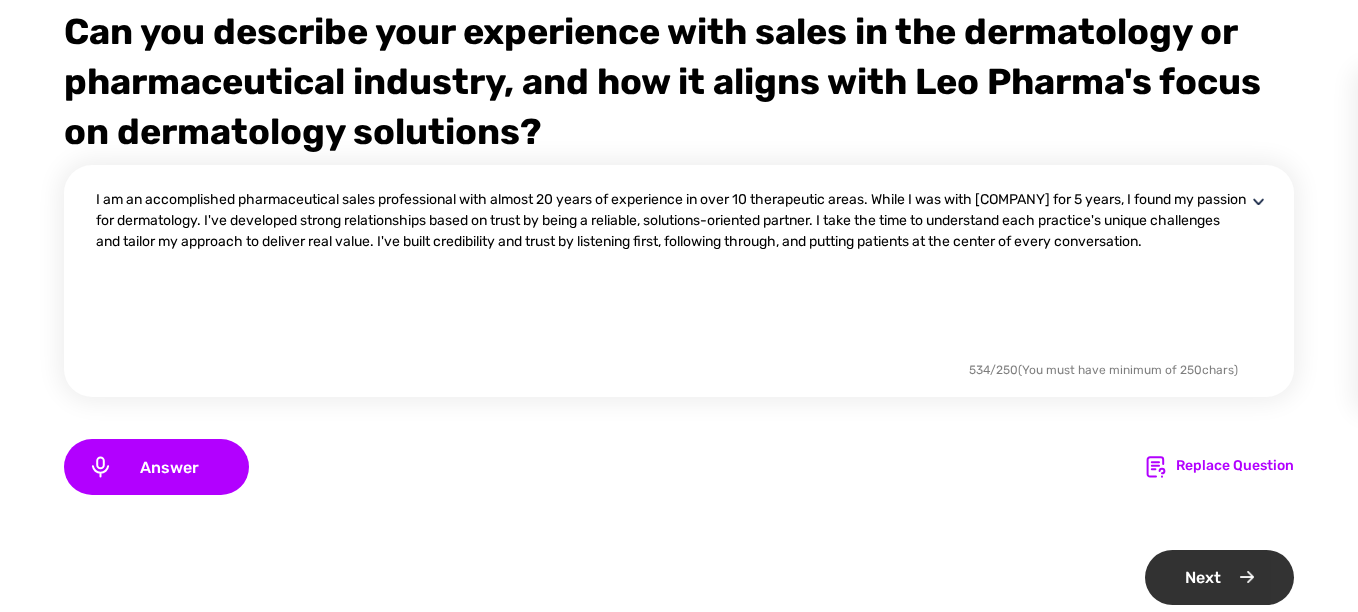 type on "I am an accomplished pharmaceutical sales professional with almost 20 years of experience in over 10 therapeutic areas. While I was with [COMPANY] for 5 years, I found my passion for dermatology. I've developed strong relationships based on trust by being a reliable, solutions-oriented partner. I take the time to understand each practice's unique challenges and tailor my approach to deliver real value. I've built credibility and trust by listening first, following through, and putting patients at the center of every conversation." 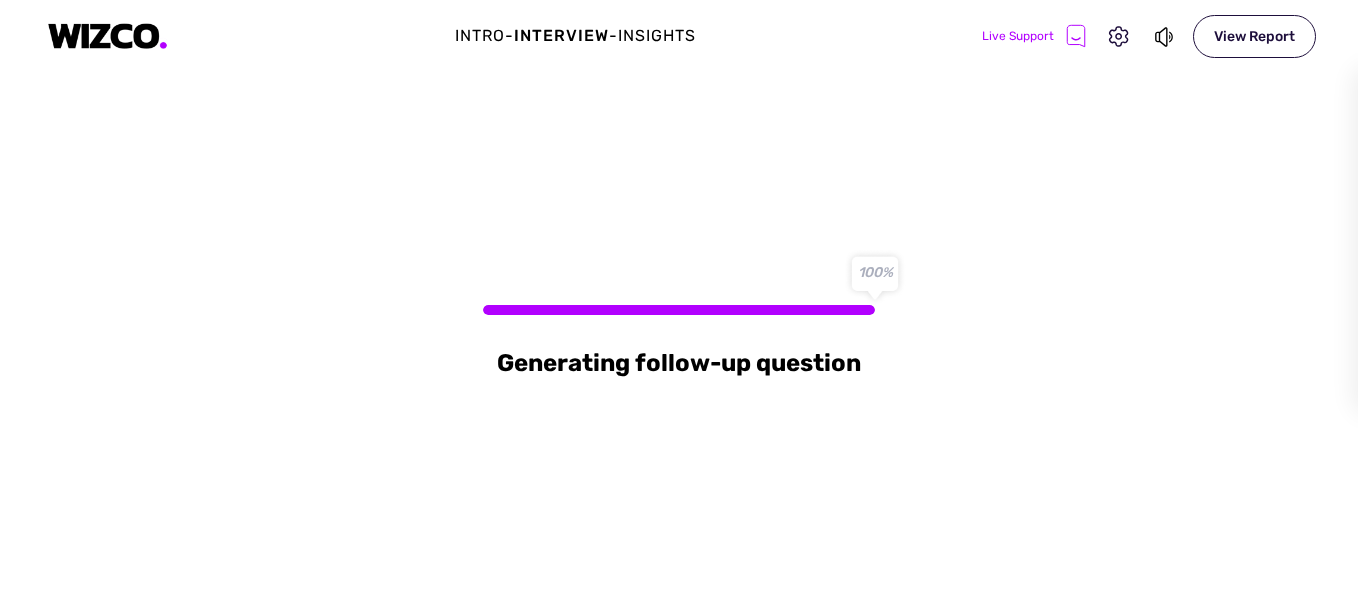 scroll, scrollTop: 0, scrollLeft: 0, axis: both 